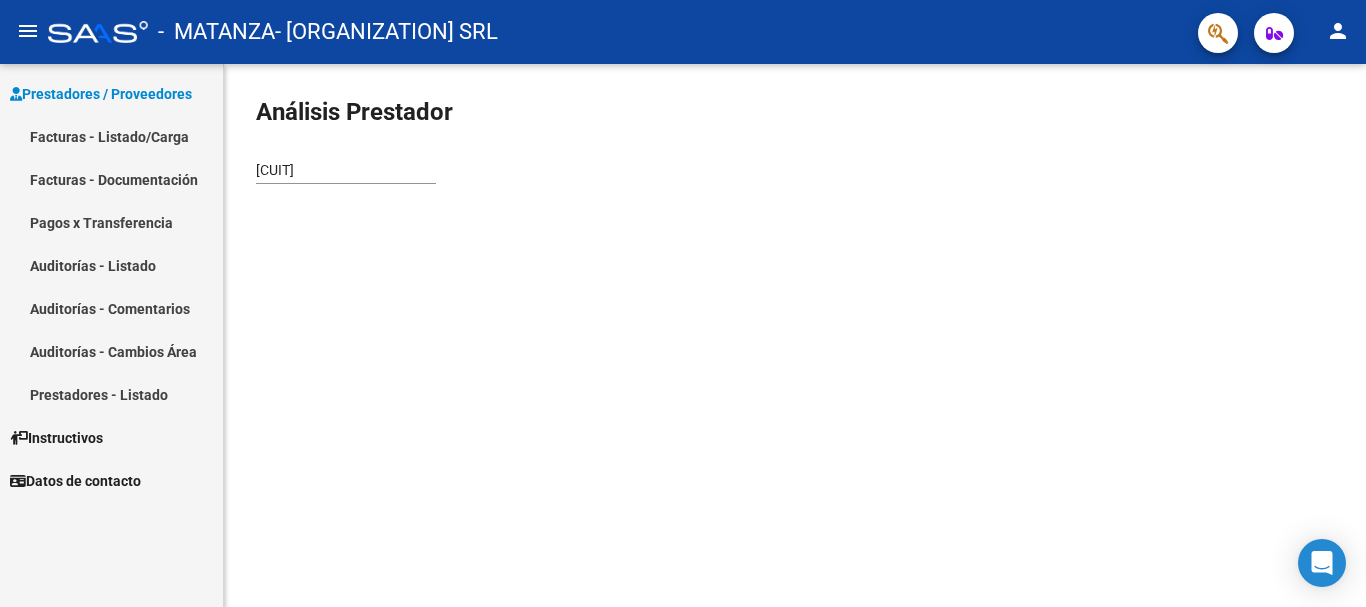 scroll, scrollTop: 0, scrollLeft: 0, axis: both 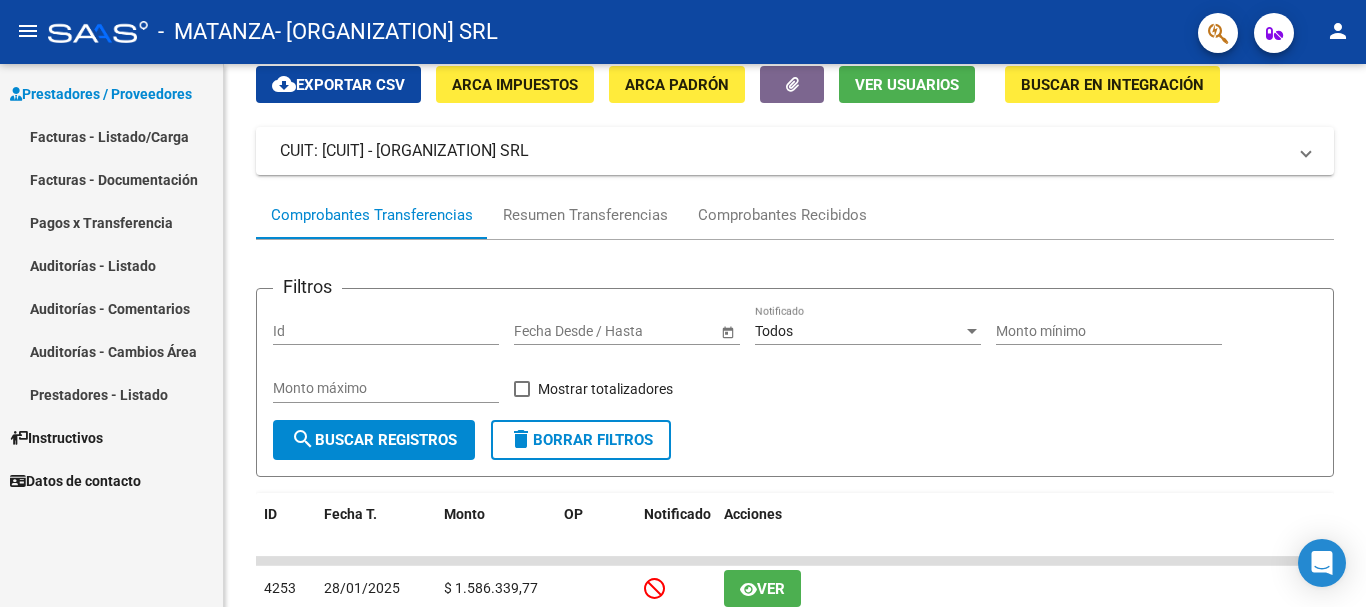 click on "Facturas - Documentación" at bounding box center [111, 179] 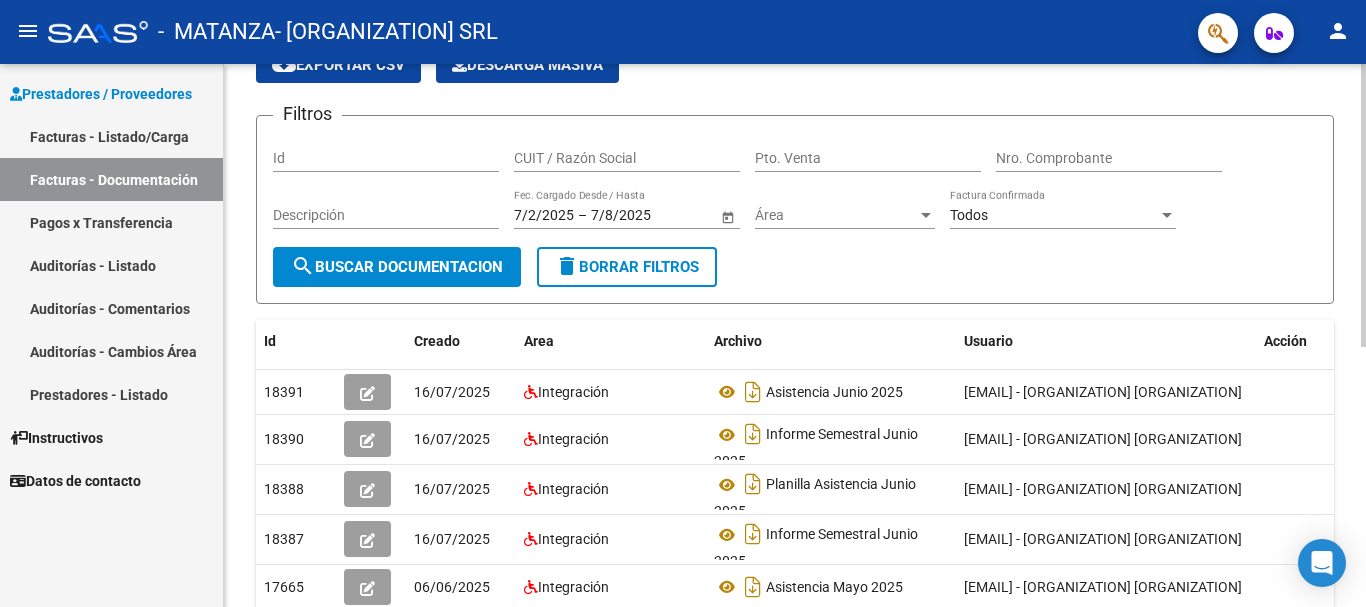 scroll, scrollTop: 0, scrollLeft: 0, axis: both 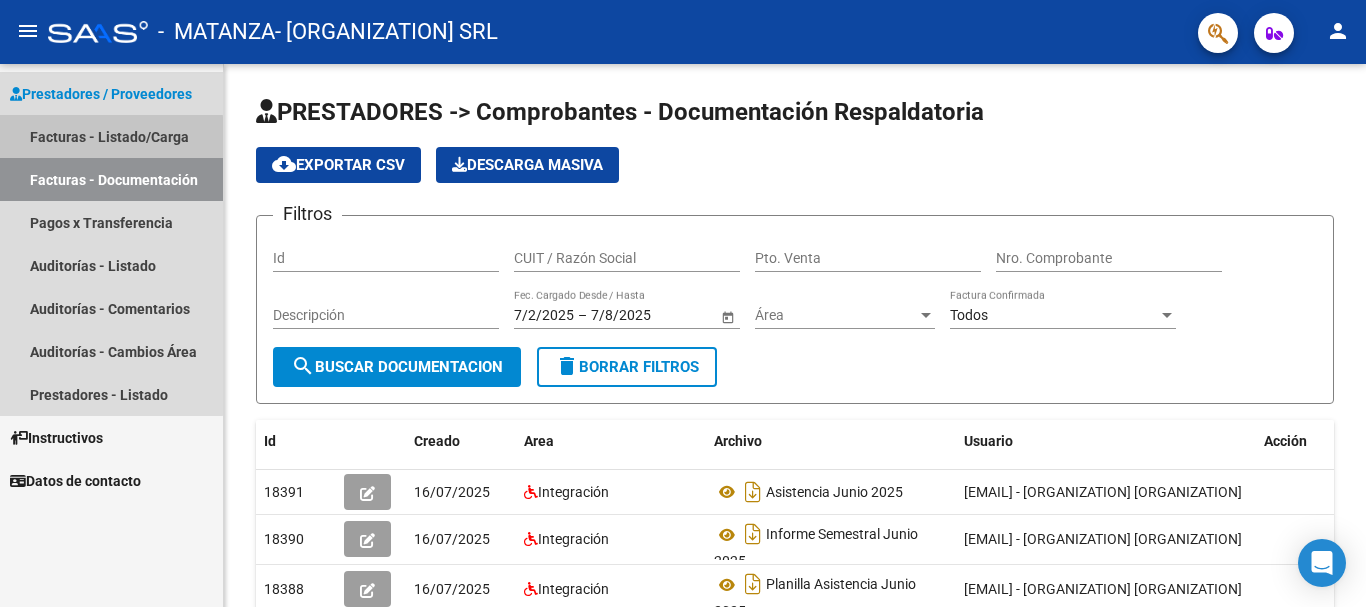 click on "Facturas - Listado/Carga" at bounding box center [111, 136] 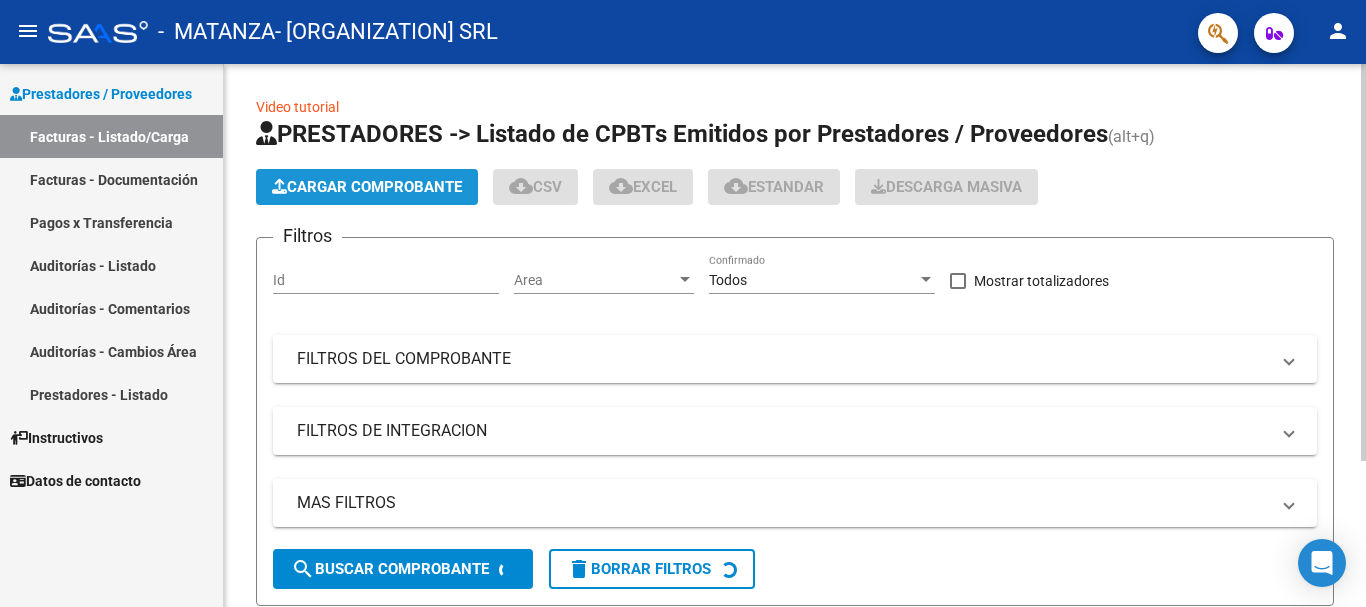 click 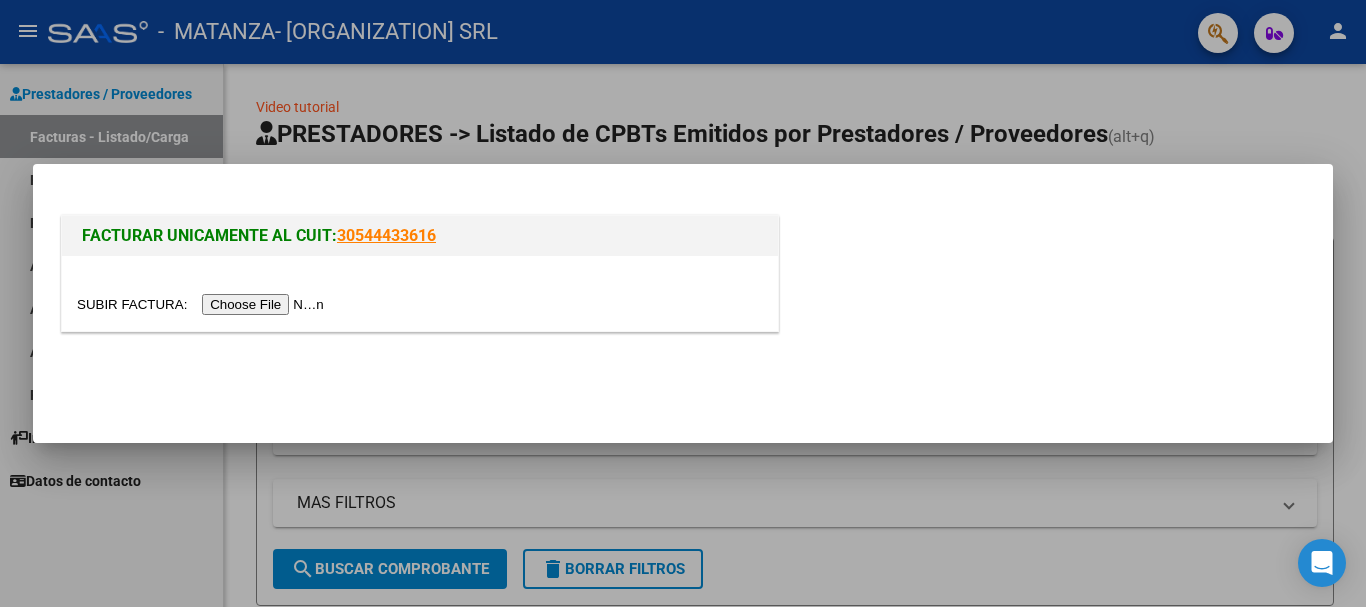 click at bounding box center (203, 304) 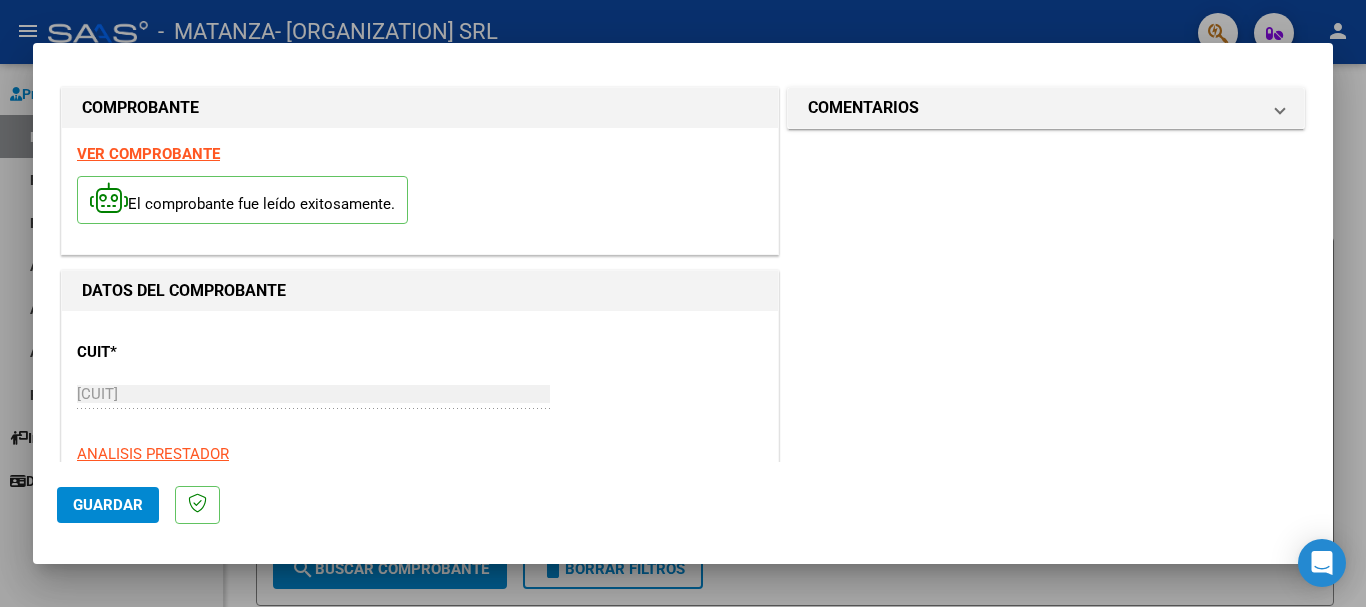 scroll, scrollTop: 0, scrollLeft: 0, axis: both 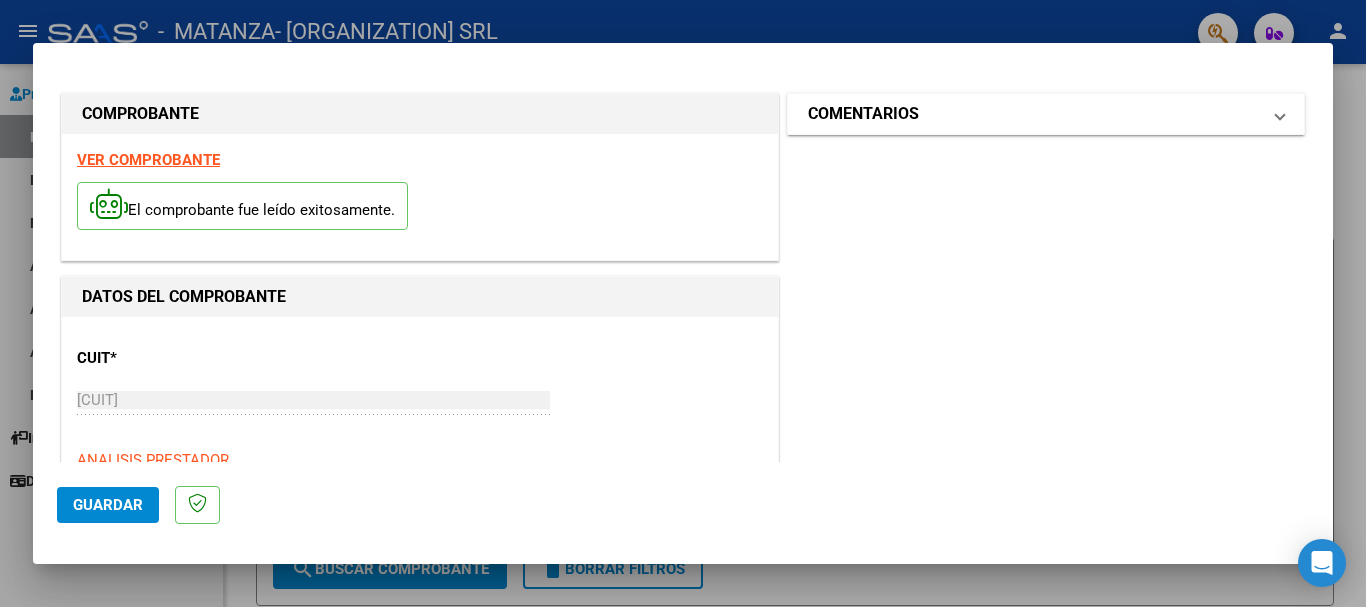 click on "COMENTARIOS" at bounding box center [863, 114] 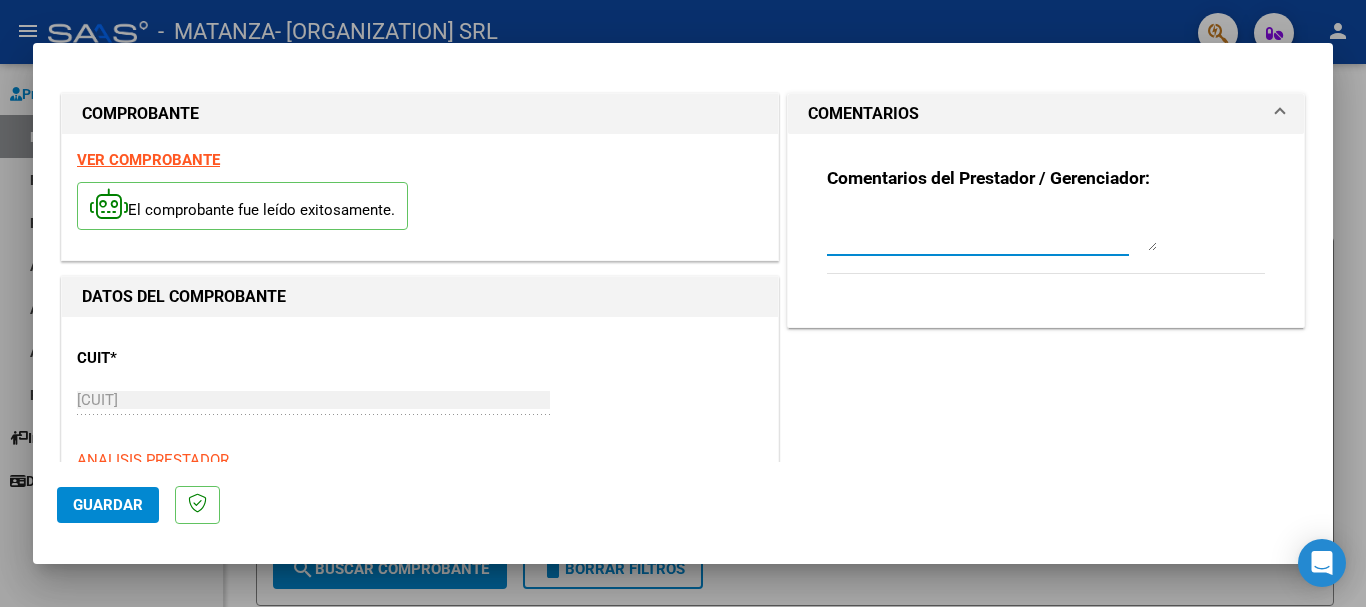 click at bounding box center [992, 231] 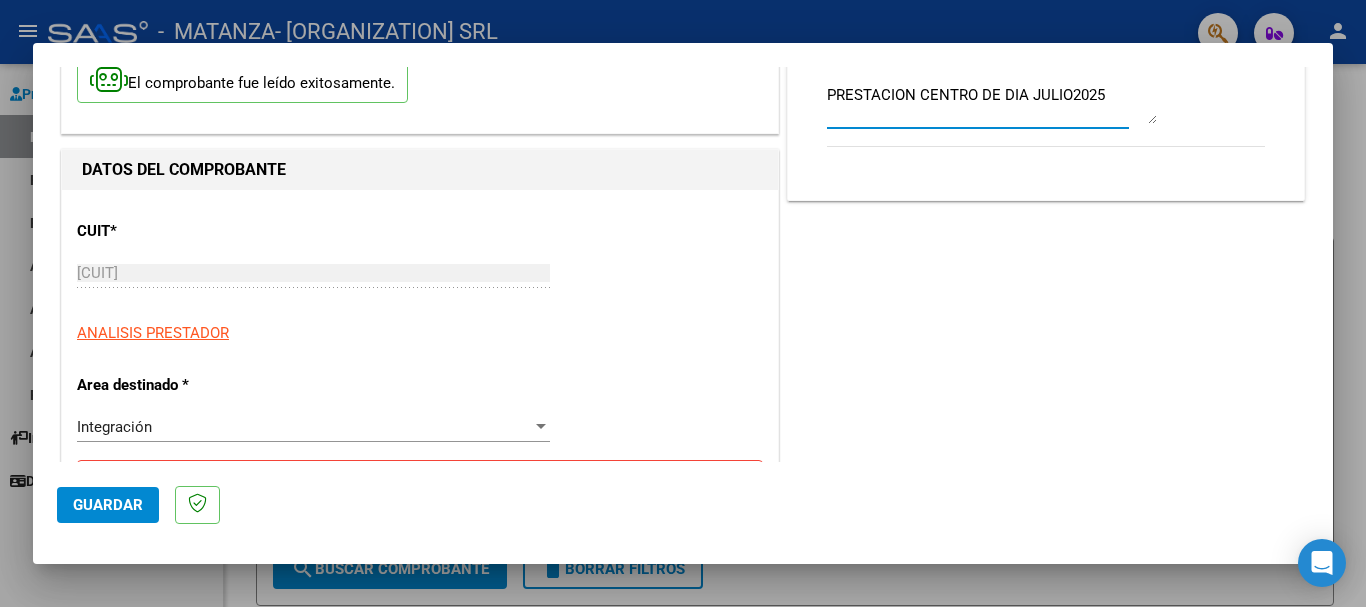 scroll, scrollTop: 300, scrollLeft: 0, axis: vertical 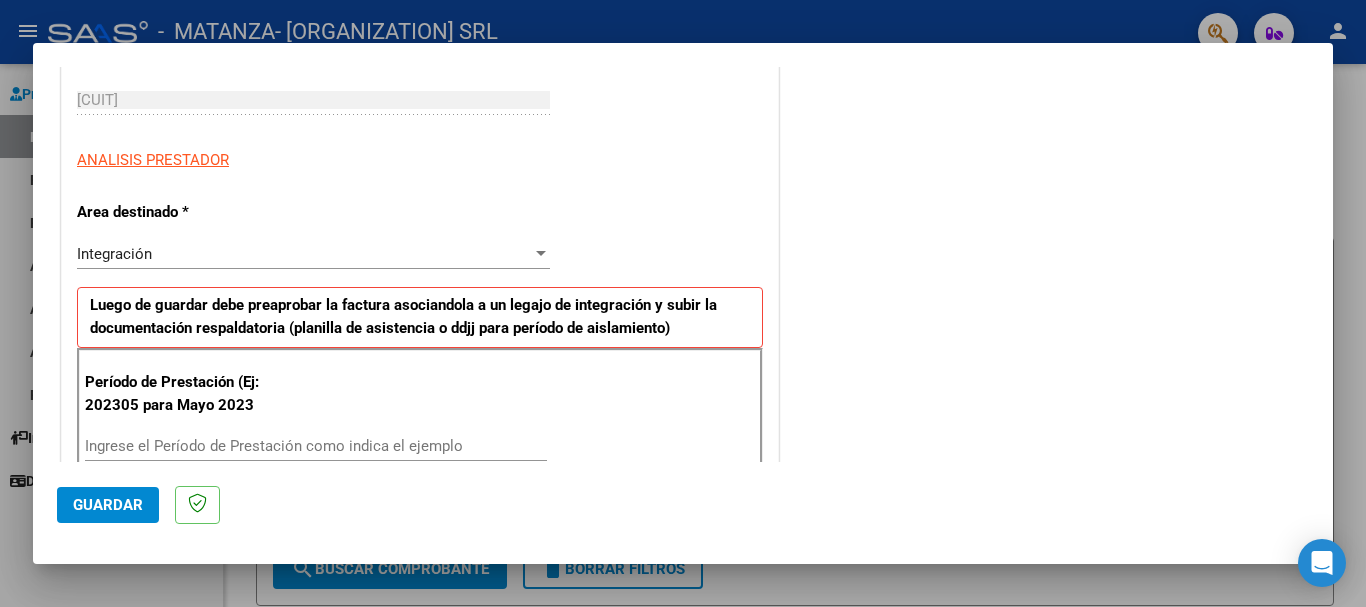 type on "PRESTACION CENTRO DE DIA JULIO2025" 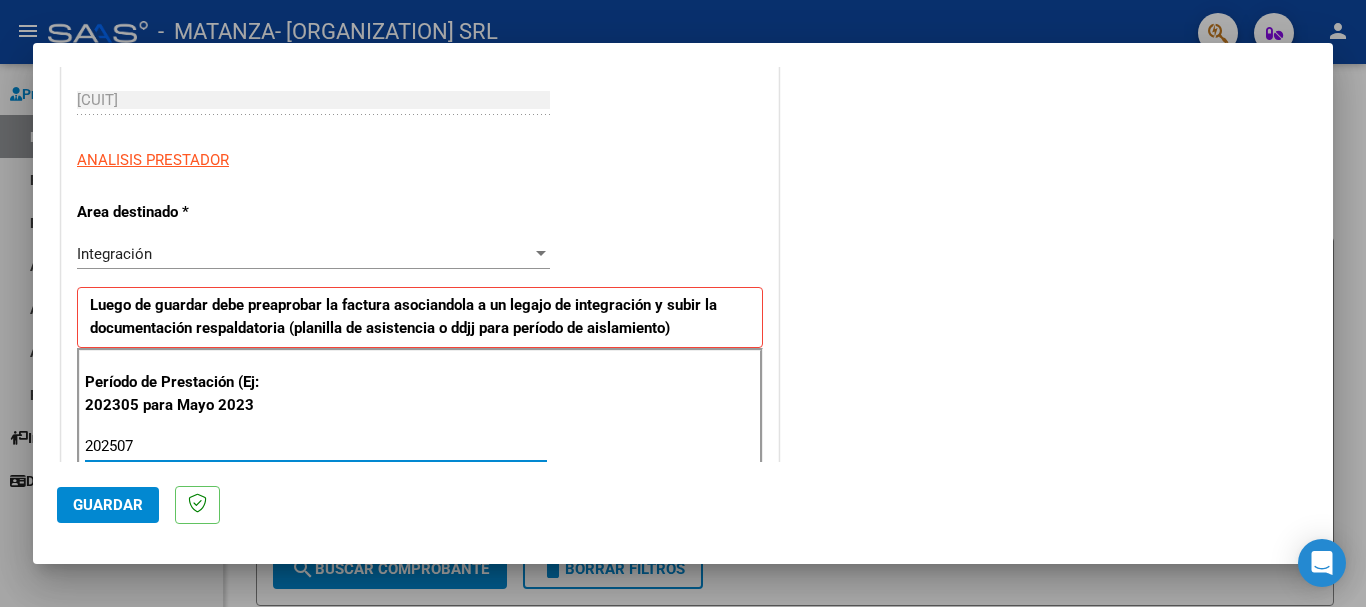 type on "202507" 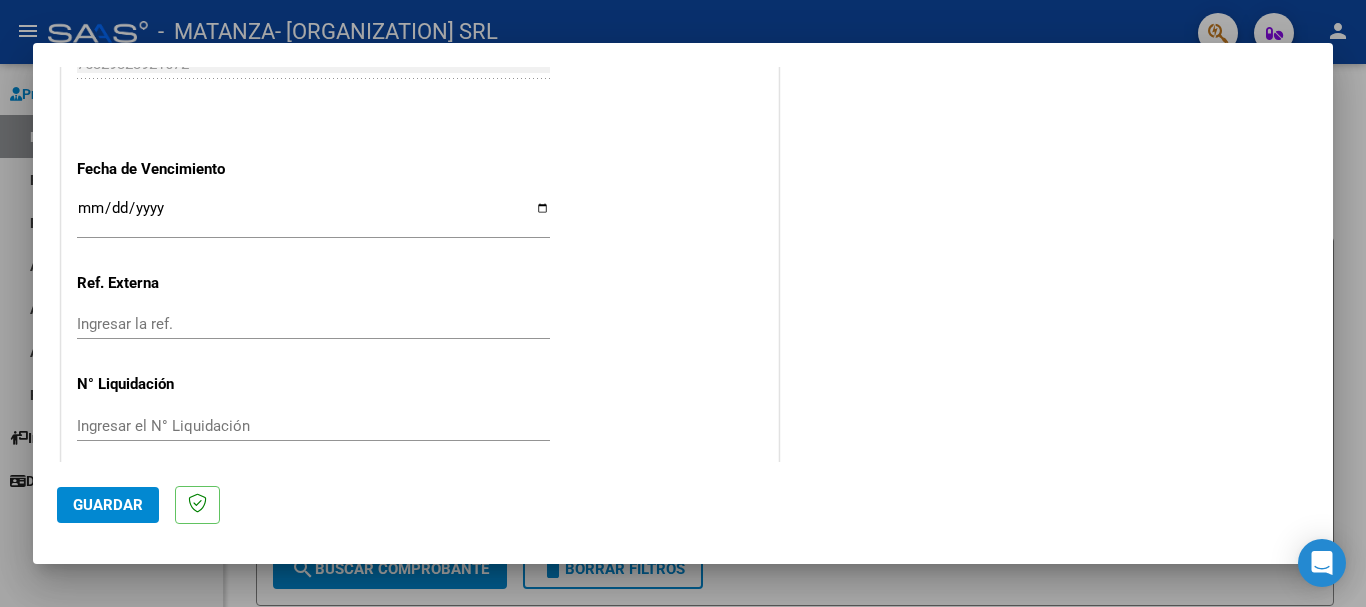 scroll, scrollTop: 1327, scrollLeft: 0, axis: vertical 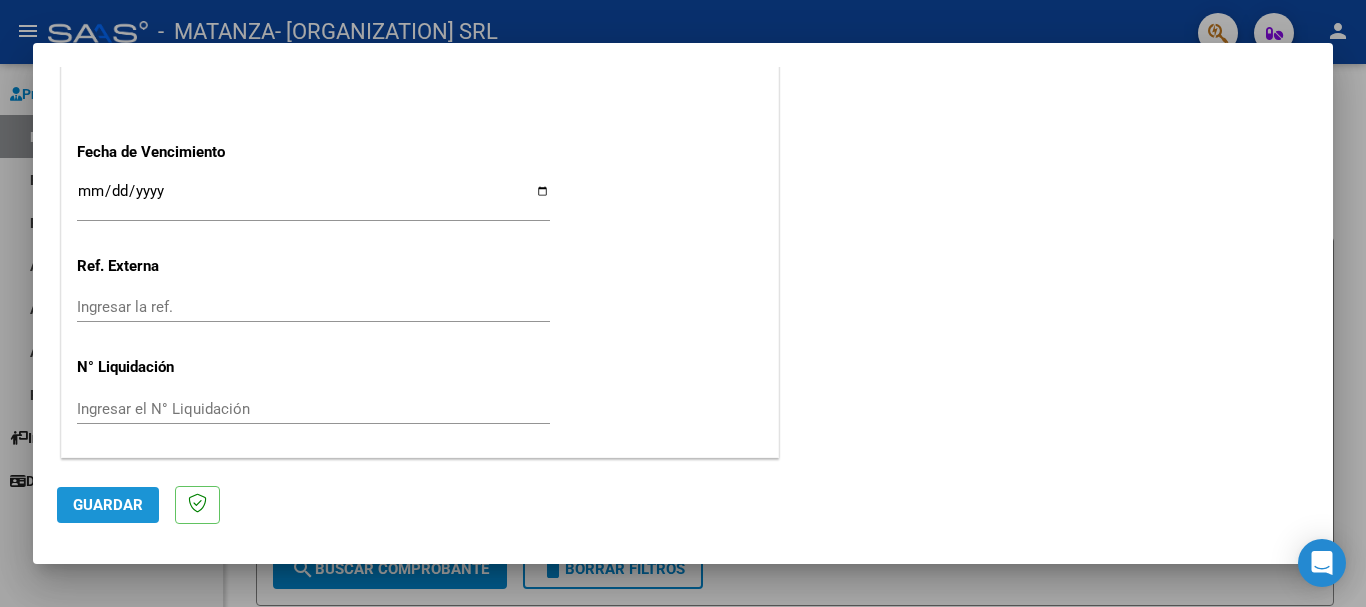 click on "Guardar" 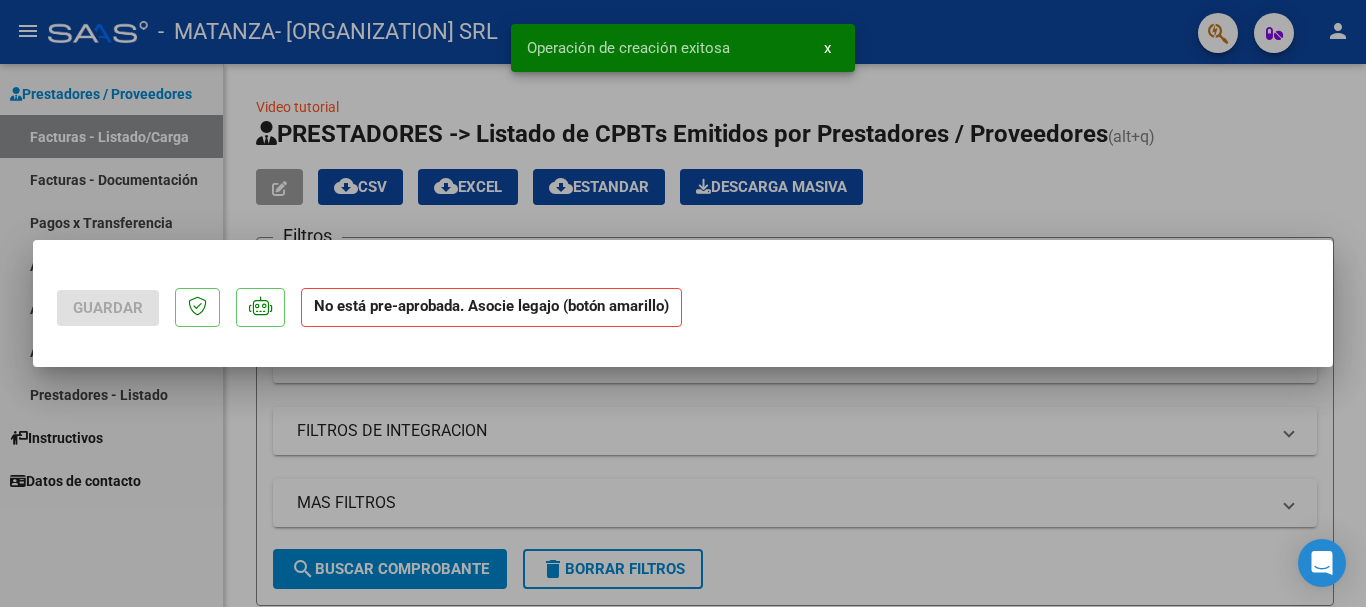 scroll, scrollTop: 0, scrollLeft: 0, axis: both 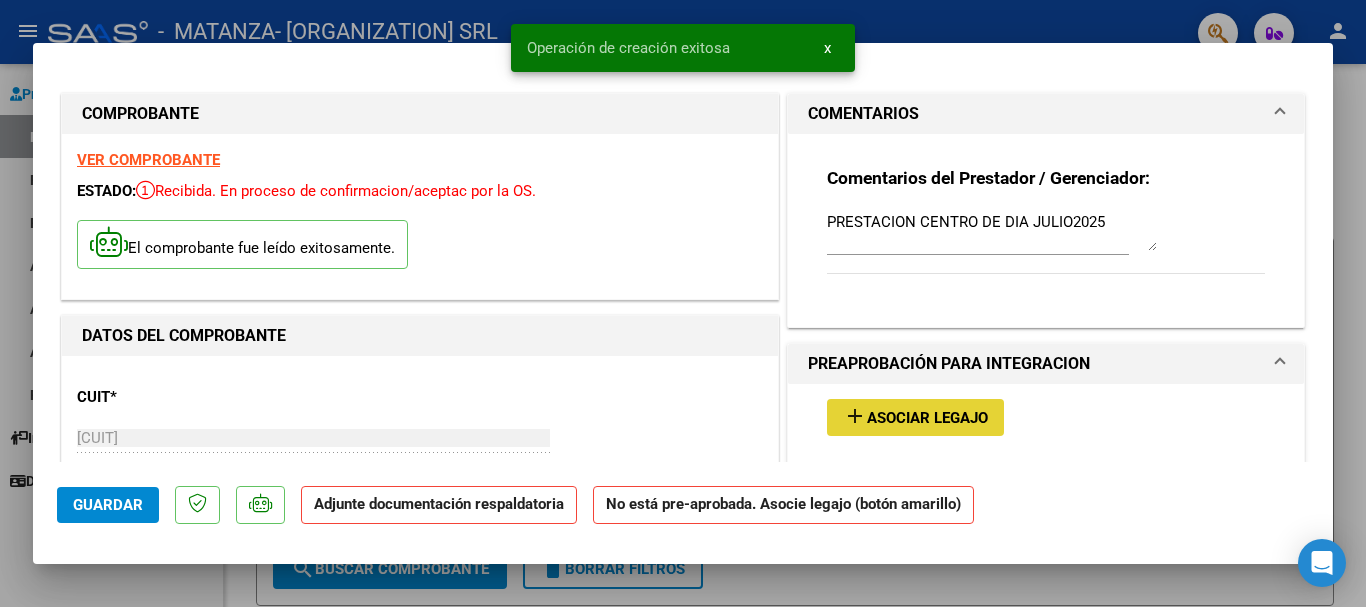 click on "Asociar Legajo" at bounding box center [927, 418] 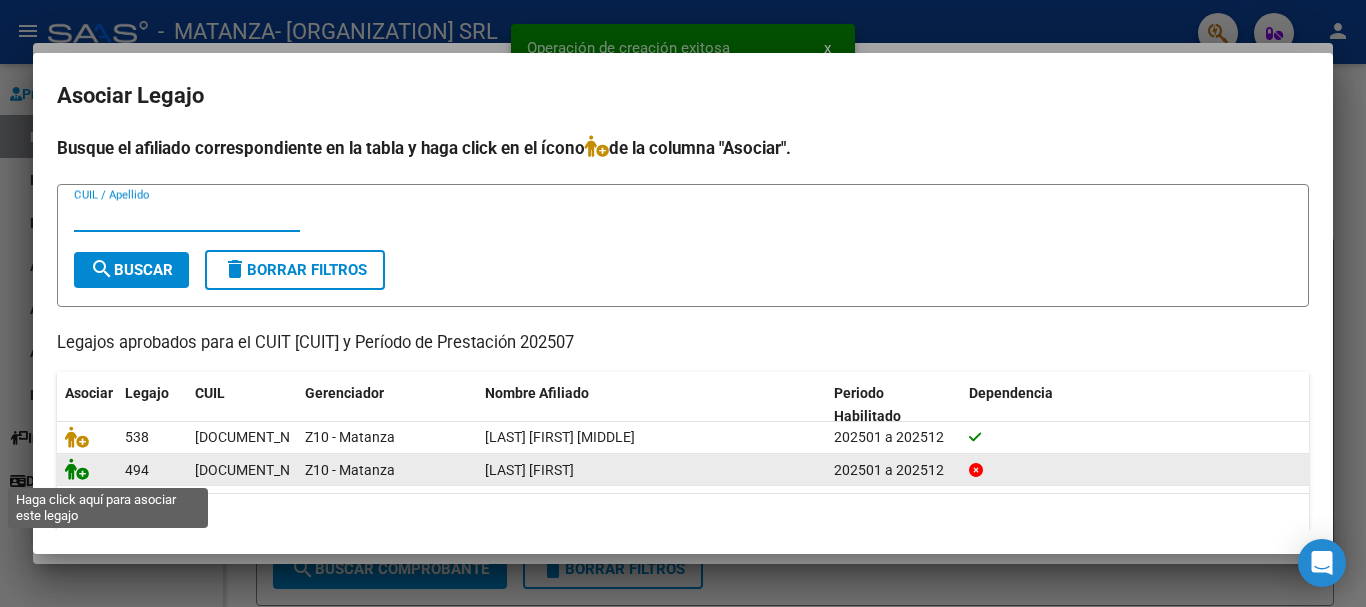 click 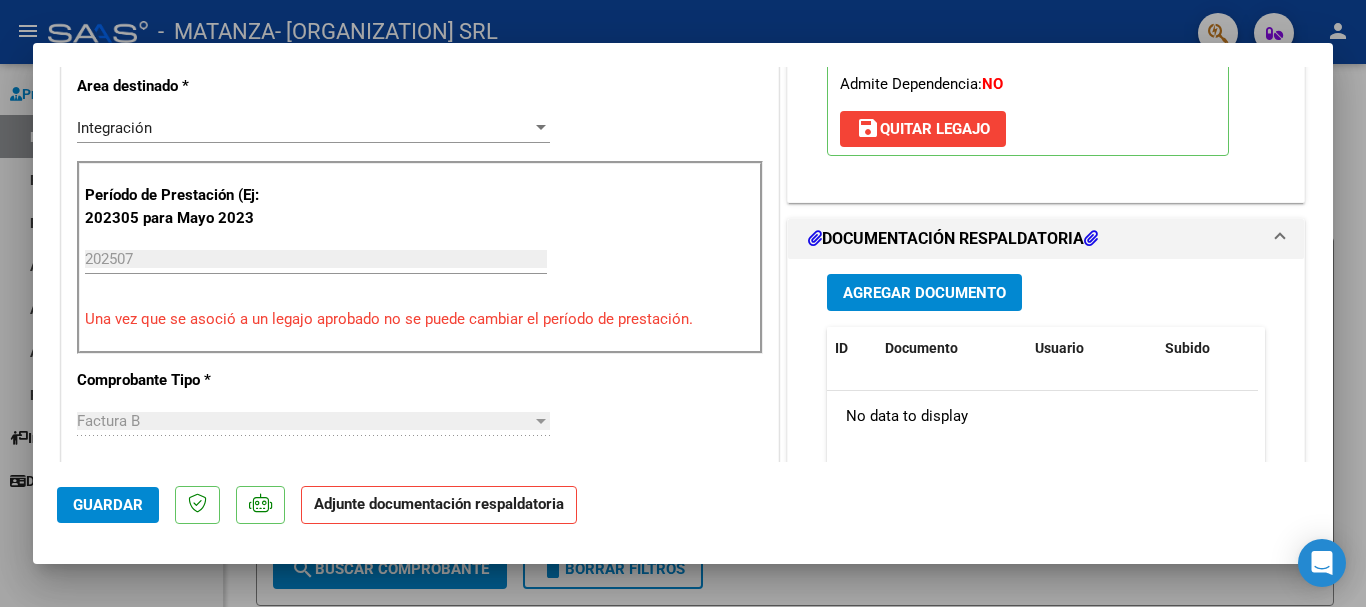 scroll, scrollTop: 600, scrollLeft: 0, axis: vertical 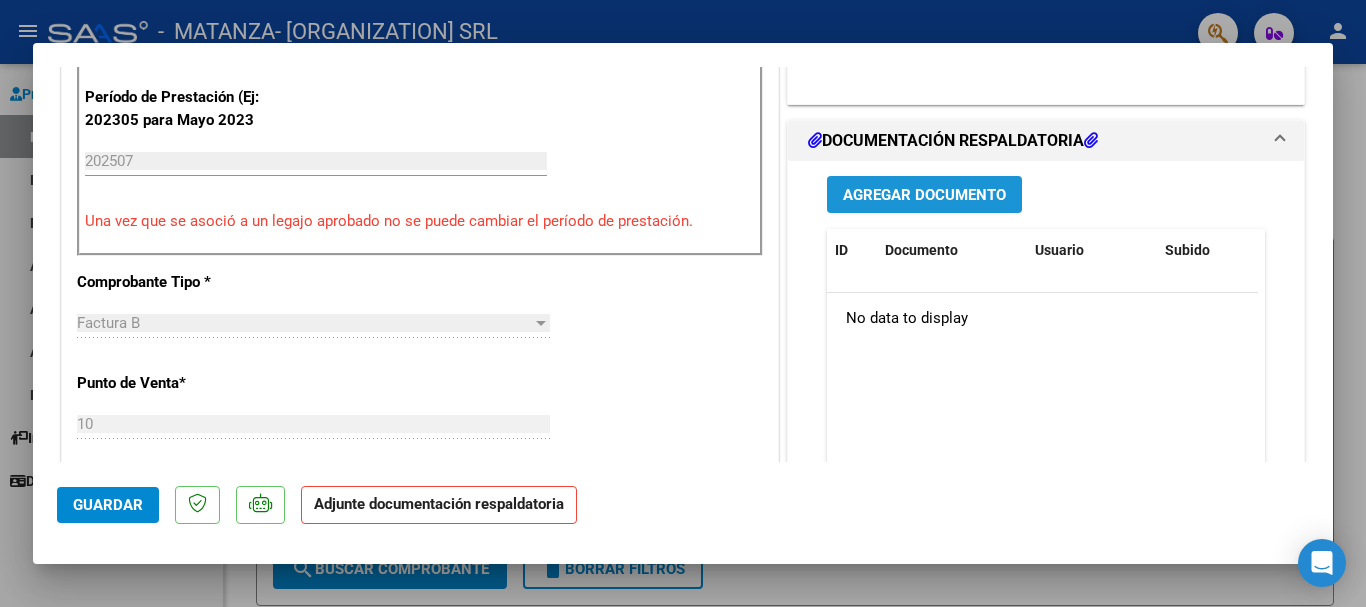 click on "Agregar Documento" at bounding box center [924, 195] 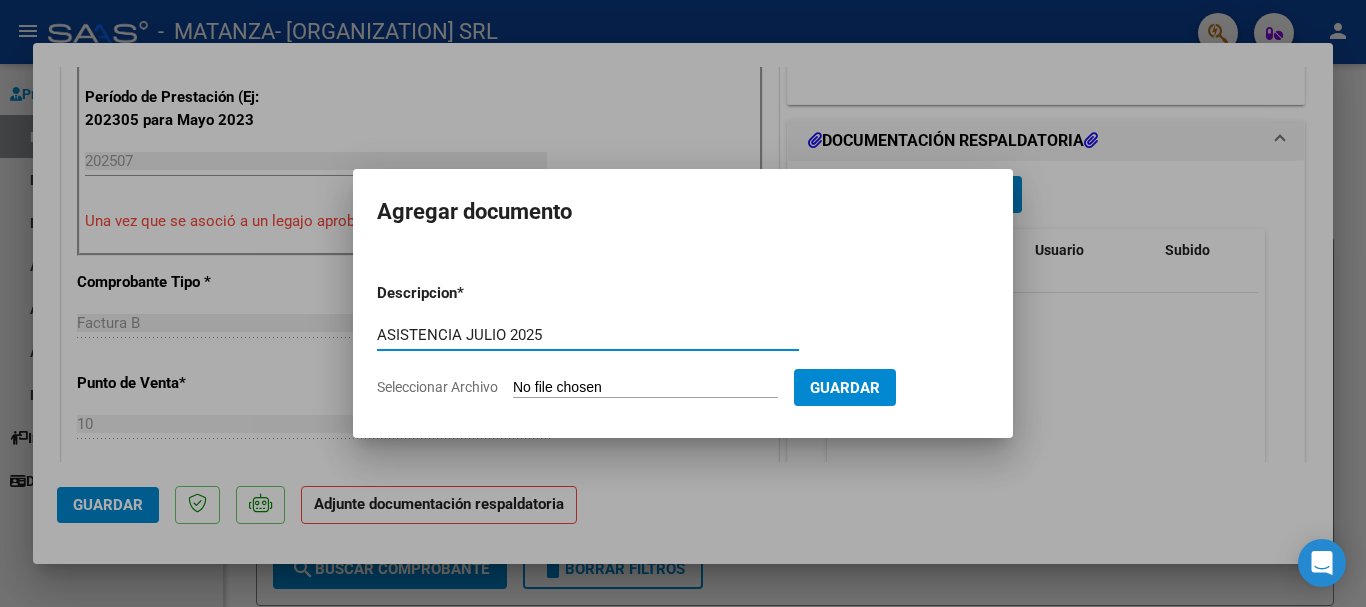 type on "ASISTENCIA JULIO 2025" 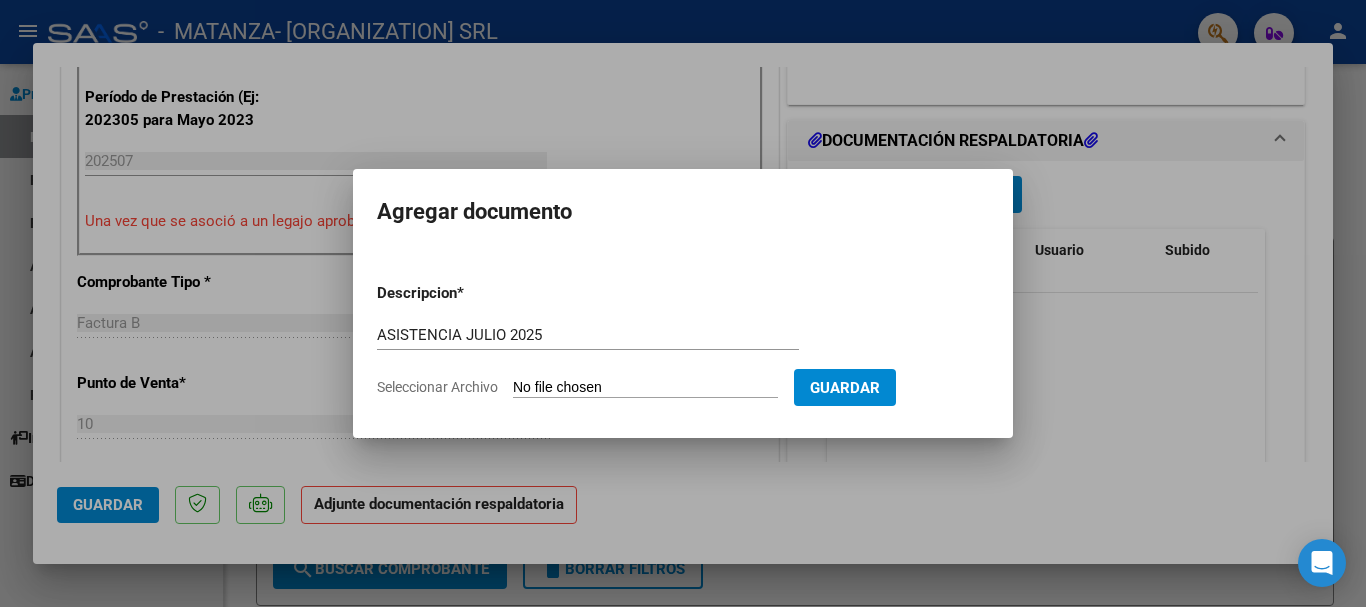 type on "C:\fakepath\[LAST] JULIO 2025.pdf" 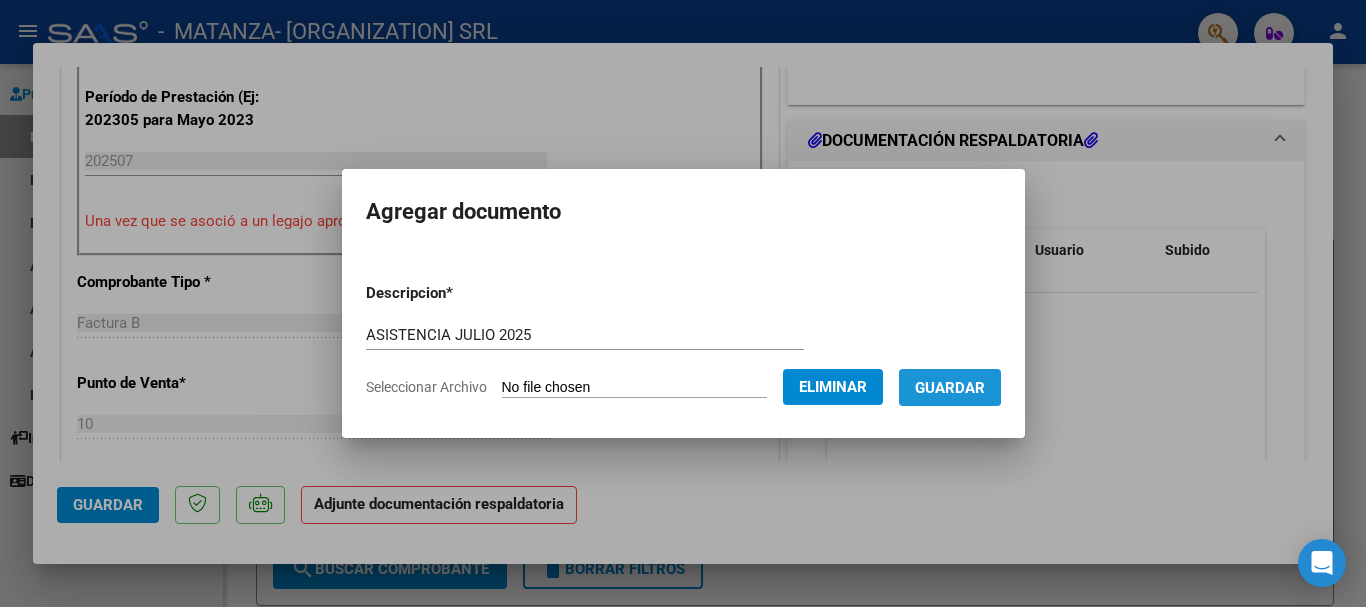 click on "Guardar" at bounding box center [950, 388] 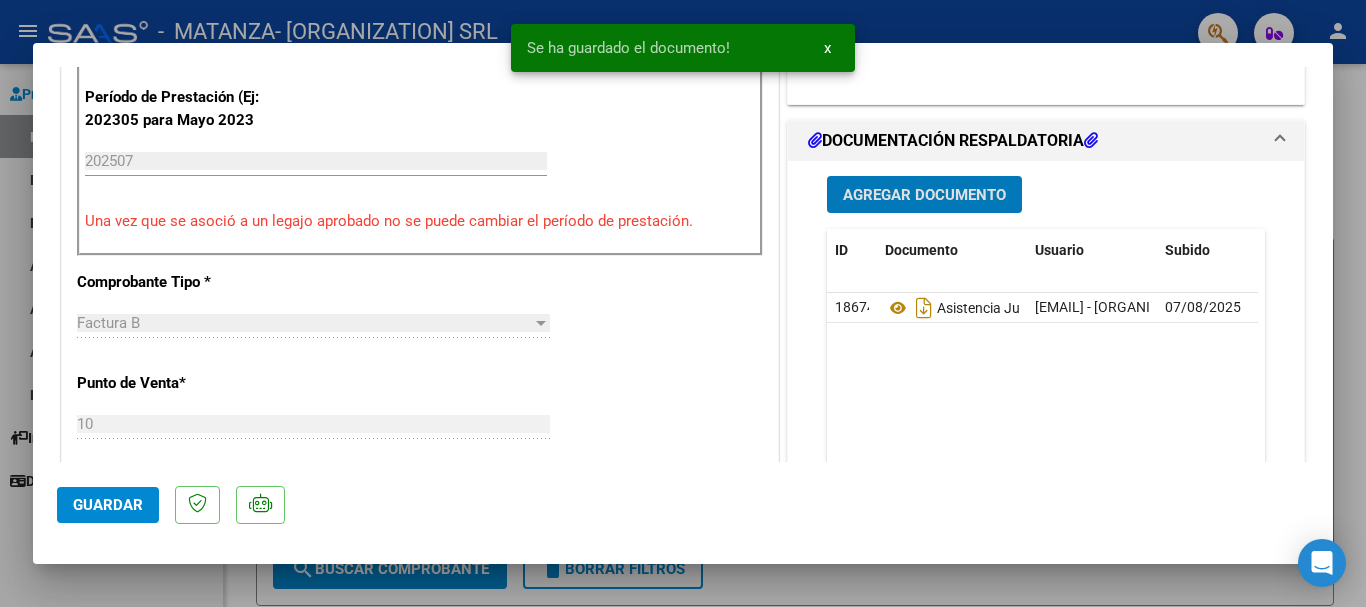 click on "Guardar" 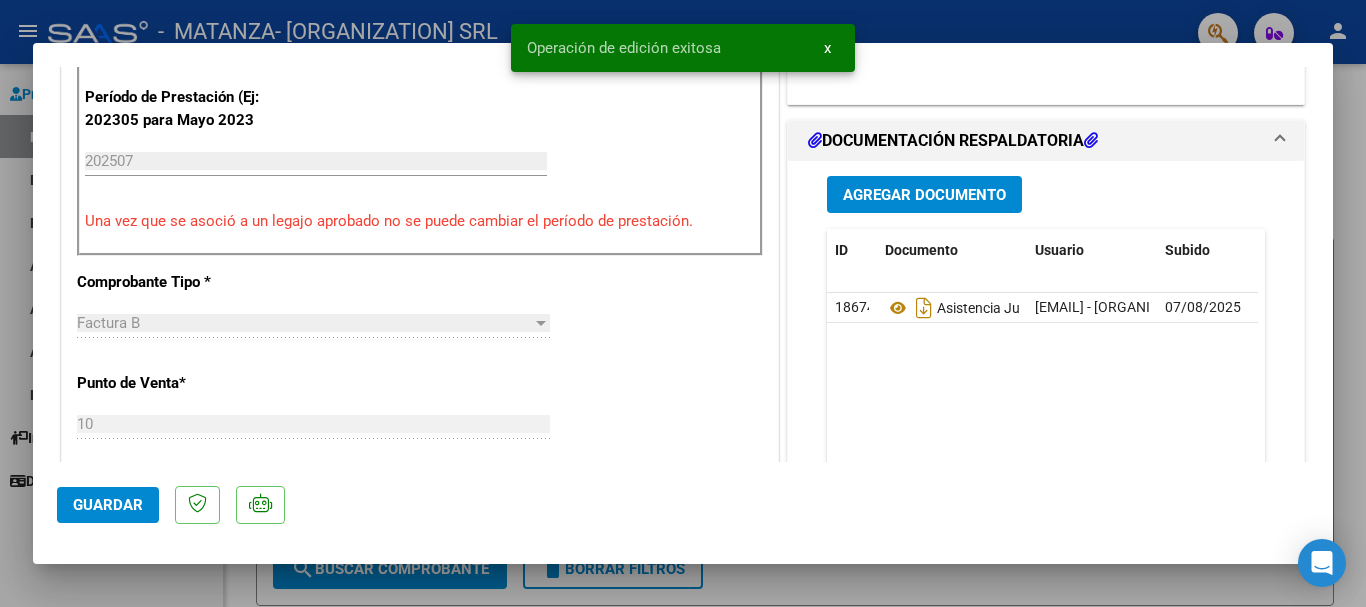 click at bounding box center (683, 303) 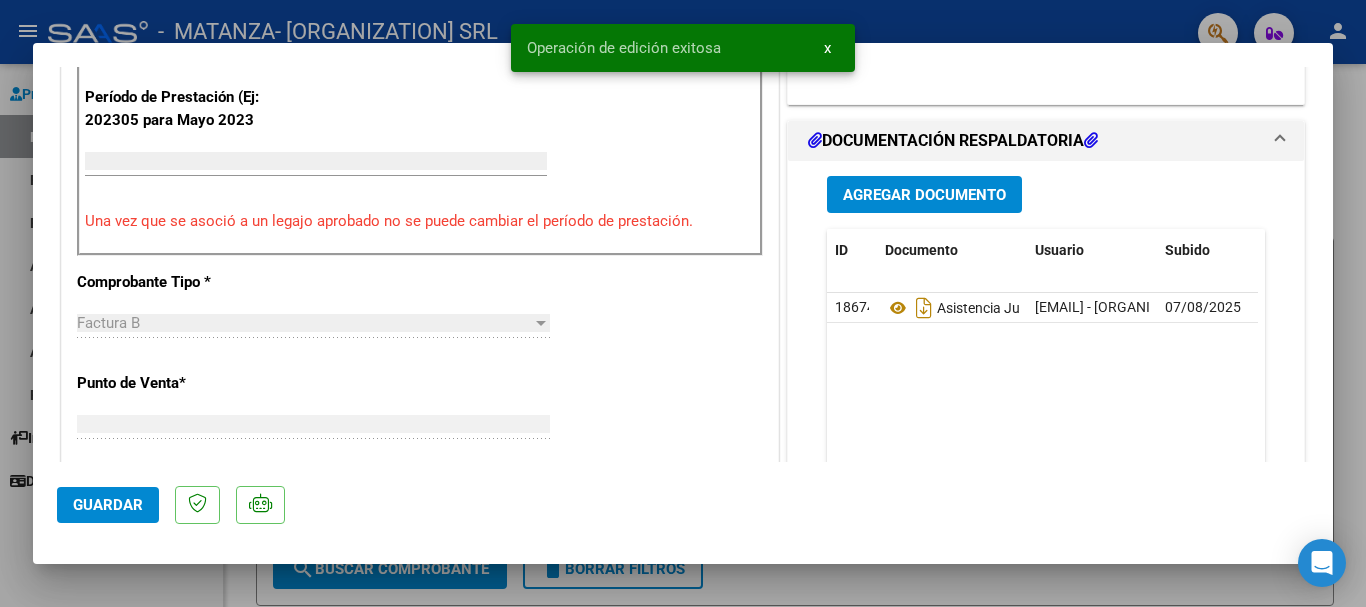 scroll, scrollTop: 559, scrollLeft: 0, axis: vertical 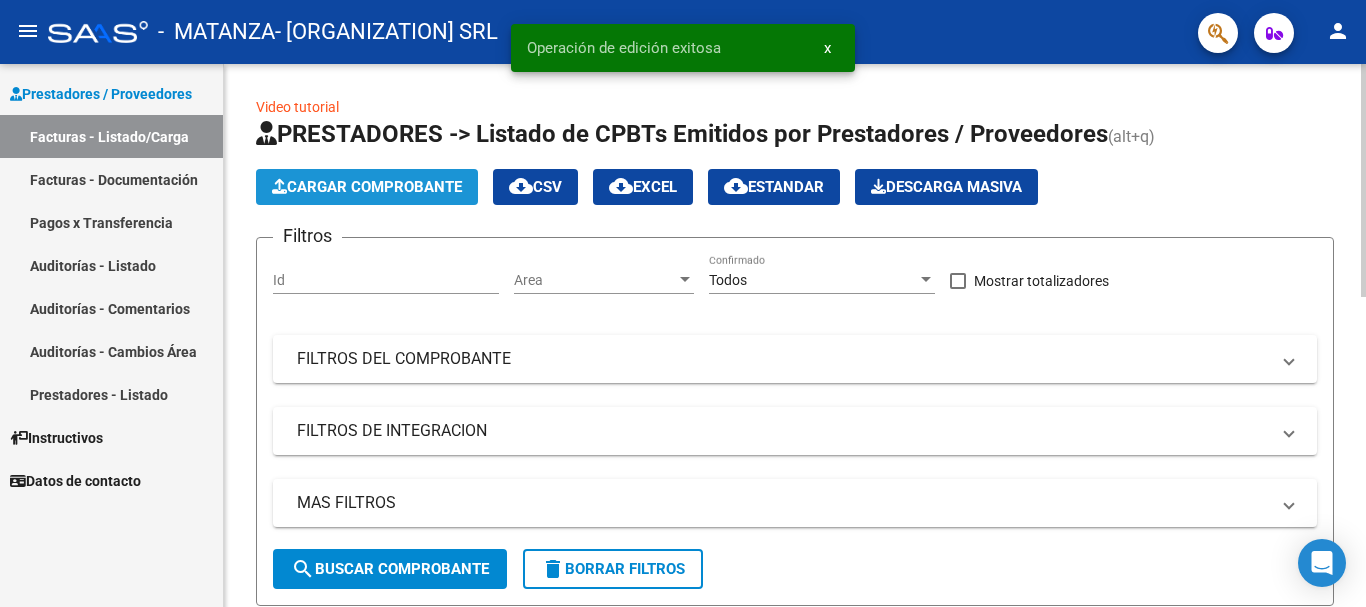 click on "Cargar Comprobante" 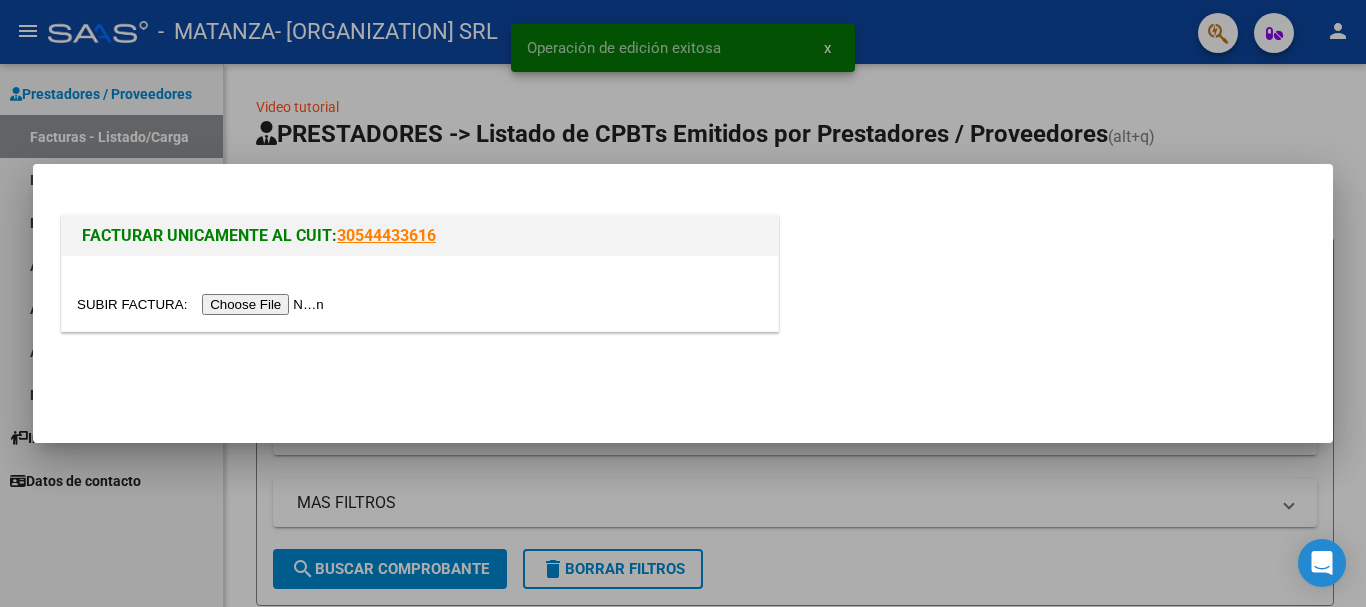 click at bounding box center (203, 304) 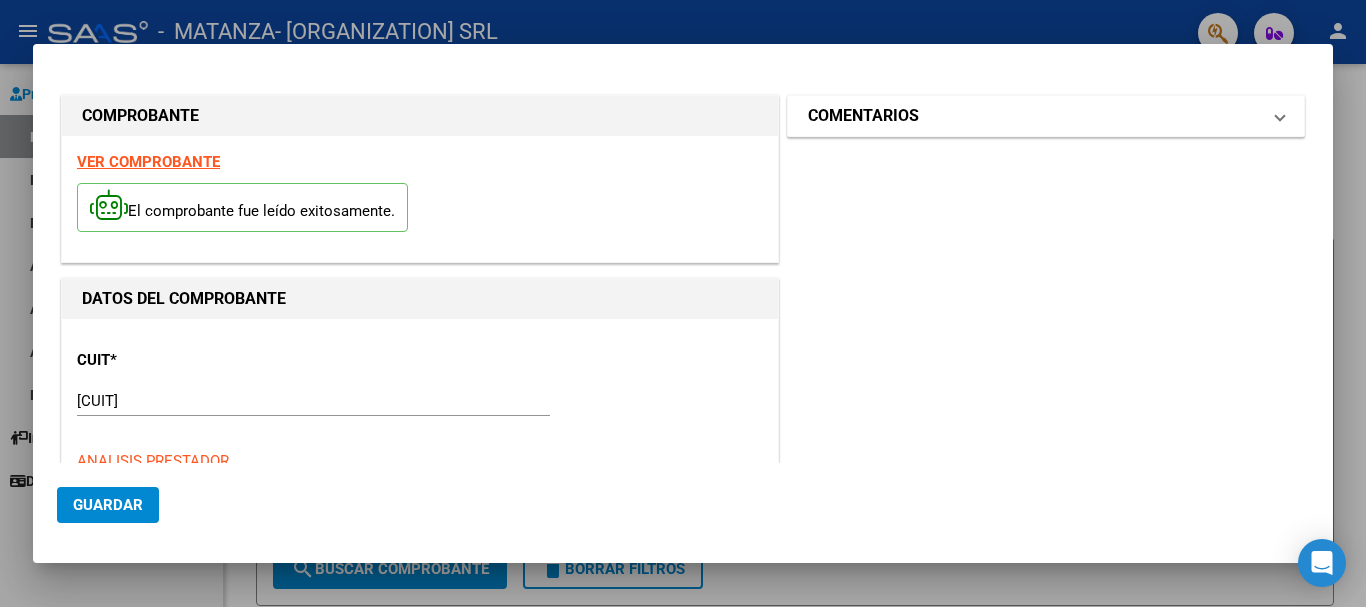 click on "COMENTARIOS" at bounding box center [863, 116] 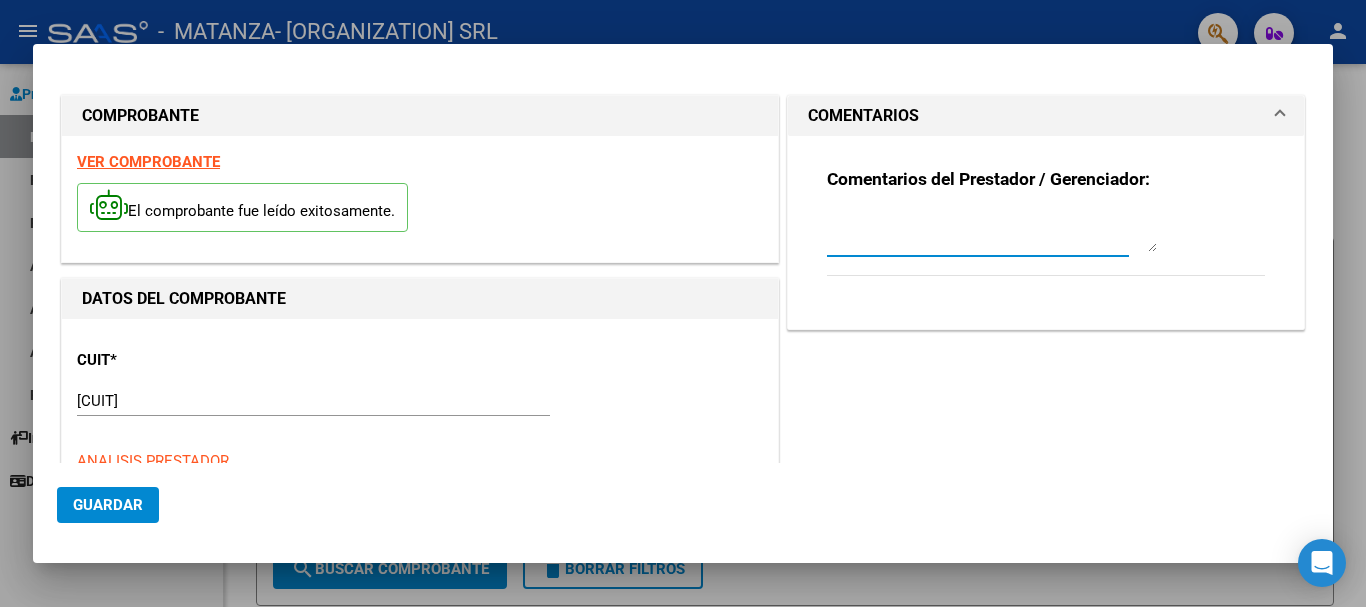 click at bounding box center (992, 232) 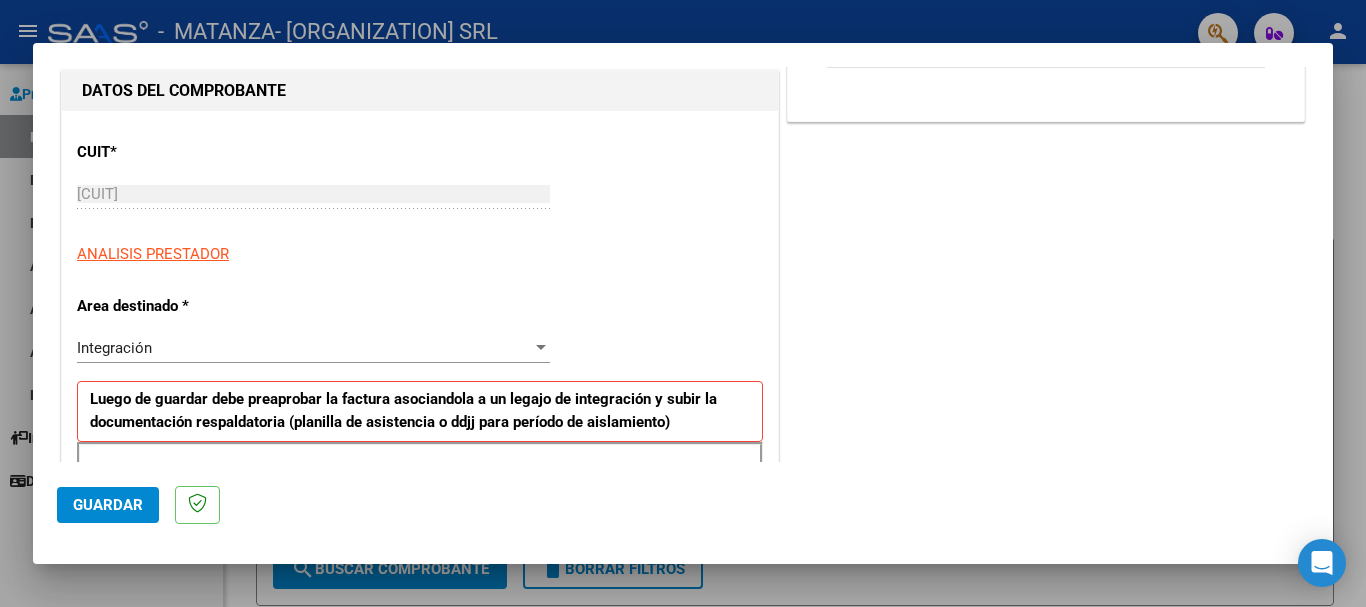 scroll, scrollTop: 300, scrollLeft: 0, axis: vertical 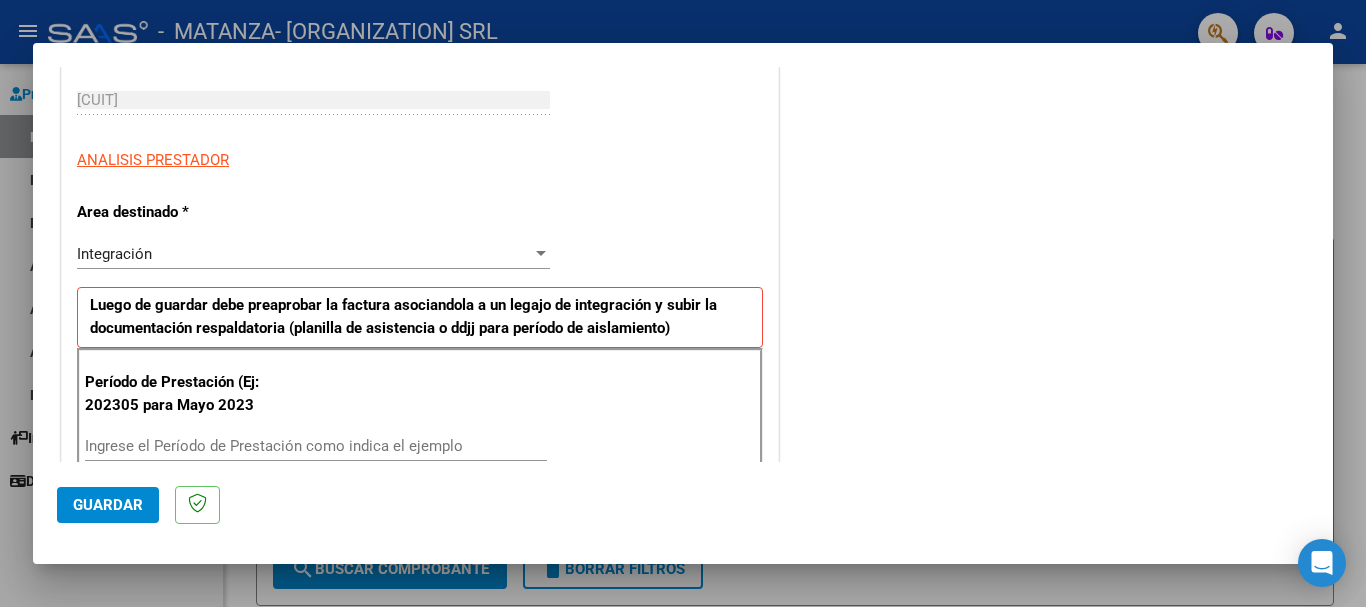 type on "PRESTACION CENTRO DE DIA JULIO 2025" 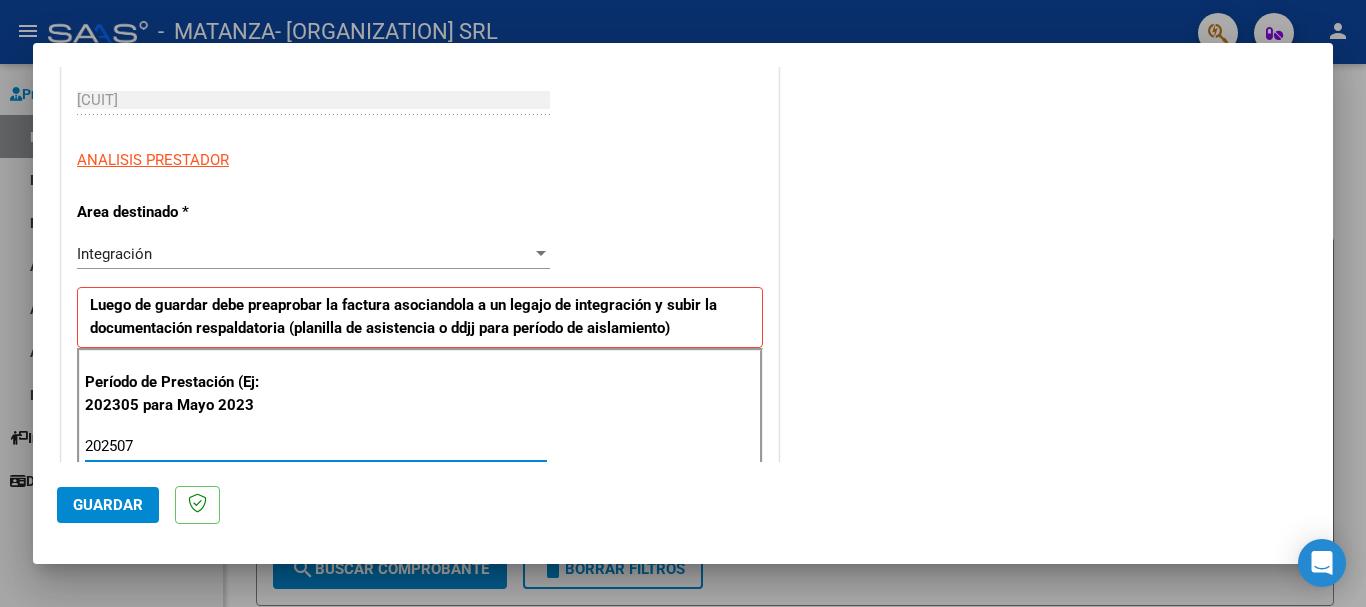type on "202507" 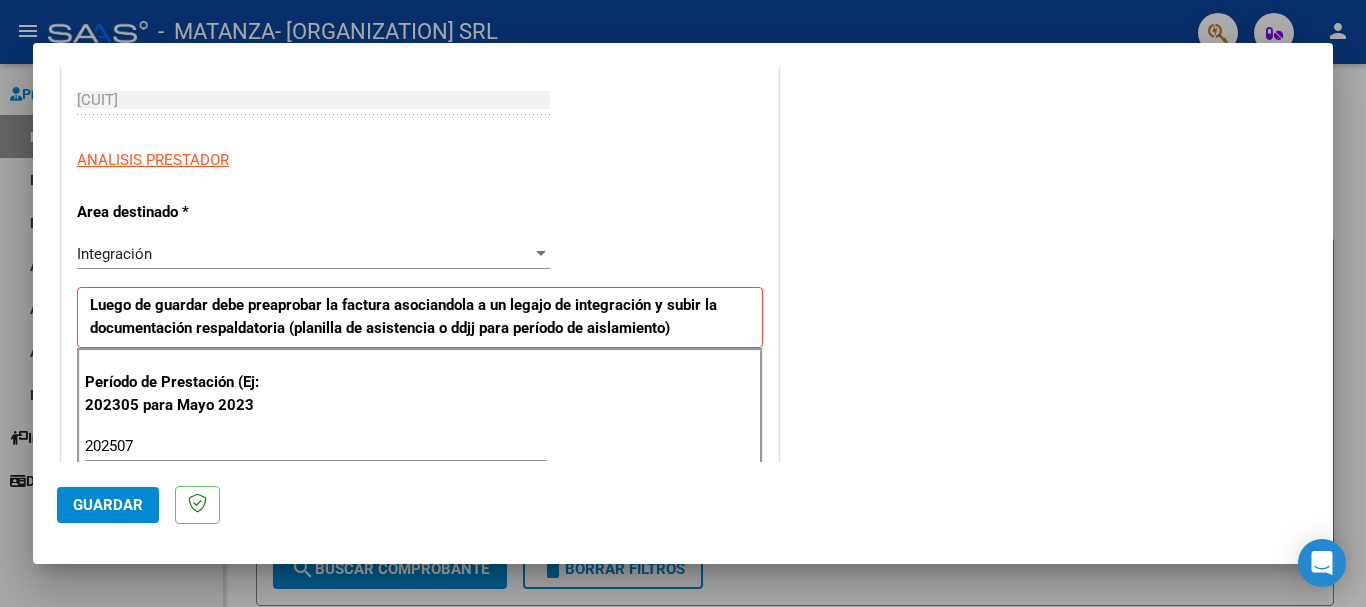 click on "COMENTARIOS Comentarios del Prestador / Gerenciador:  PRESTACION CENTRO DE DIA JULIO 2025" at bounding box center [1046, 639] 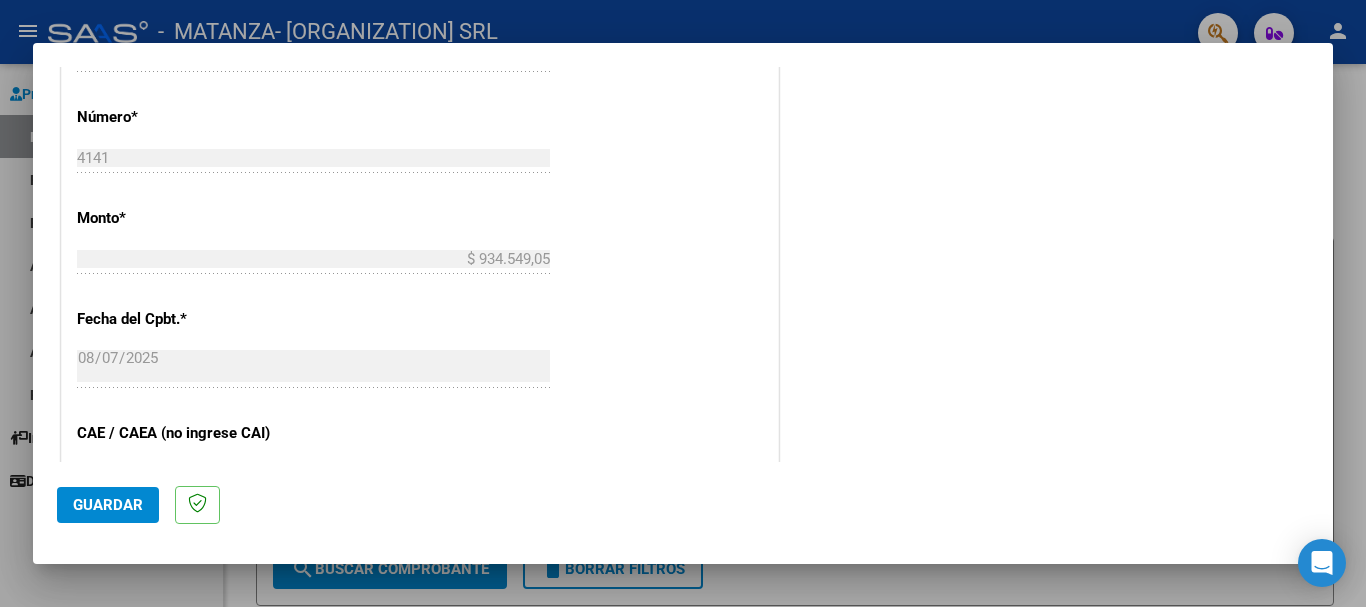scroll, scrollTop: 1327, scrollLeft: 0, axis: vertical 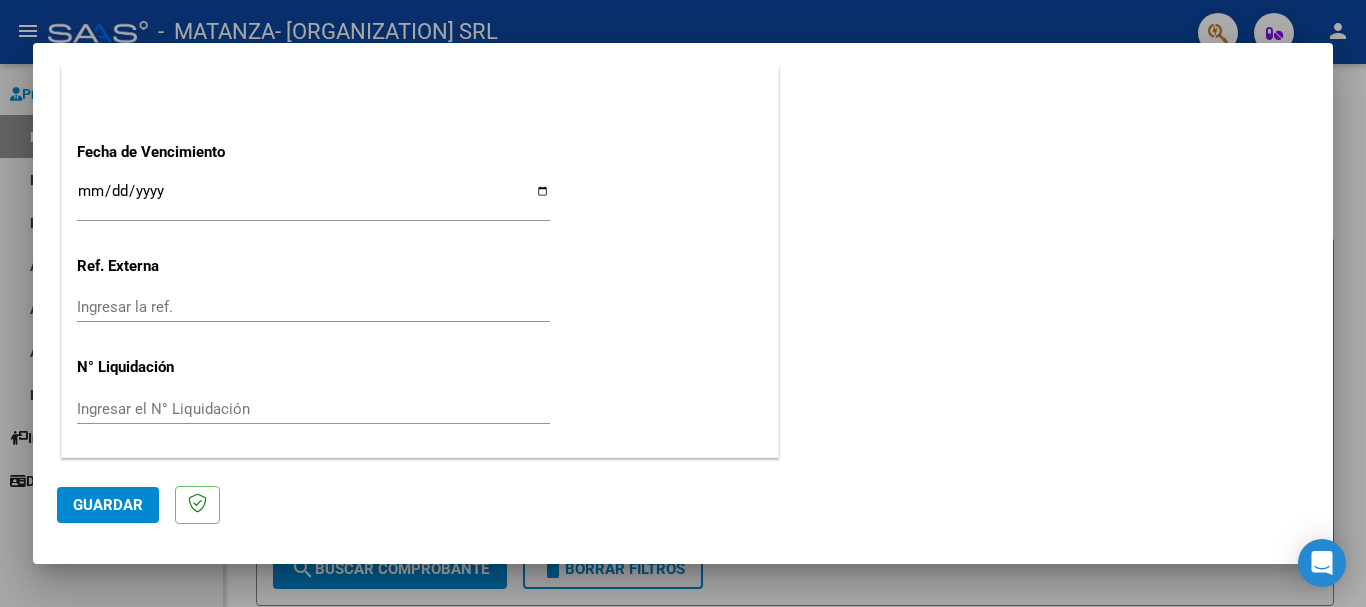 click on "Guardar" 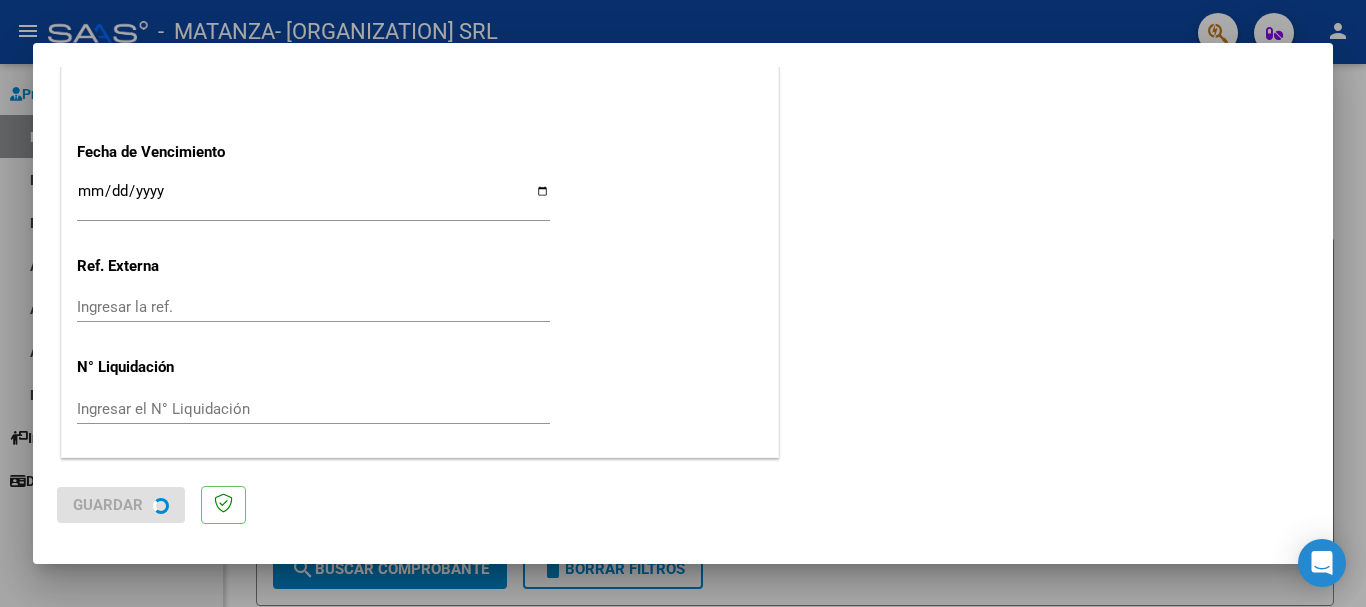 scroll, scrollTop: 0, scrollLeft: 0, axis: both 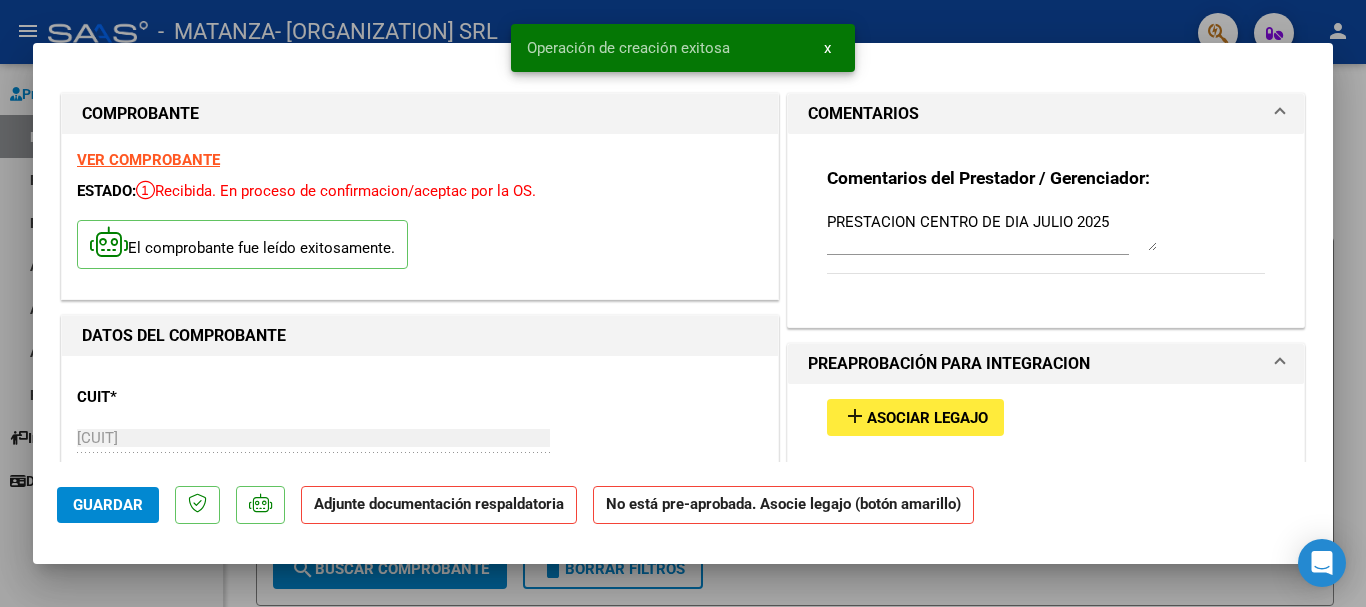 click on "Asociar Legajo" at bounding box center (927, 418) 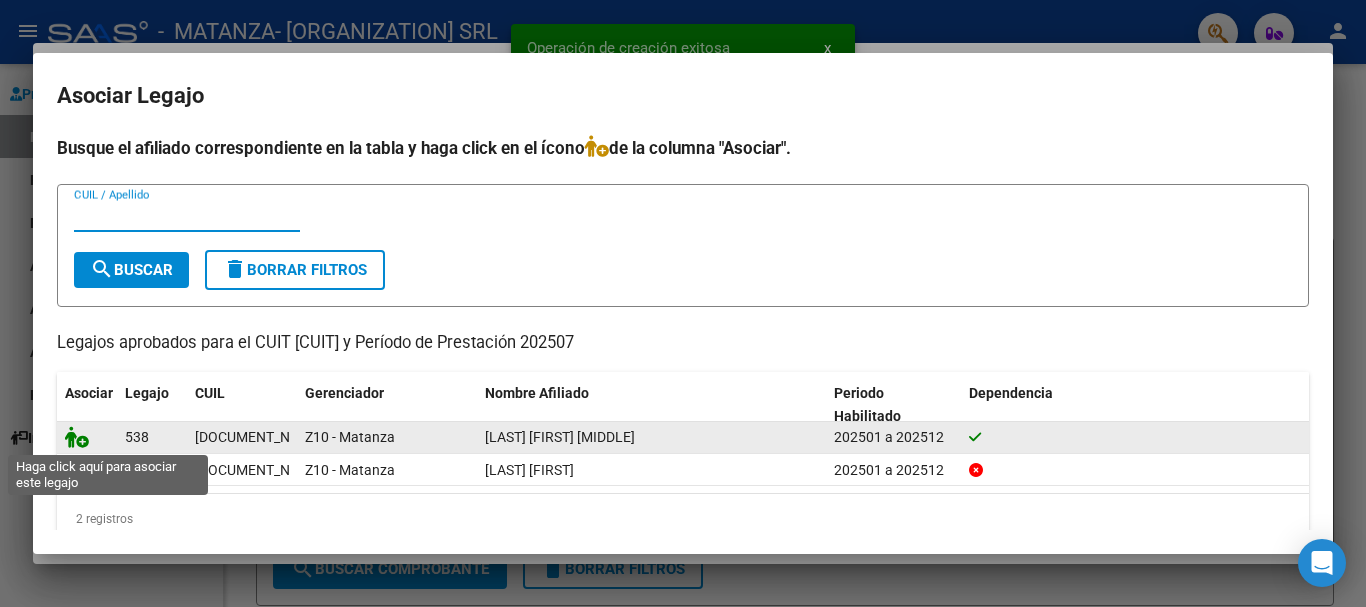 click 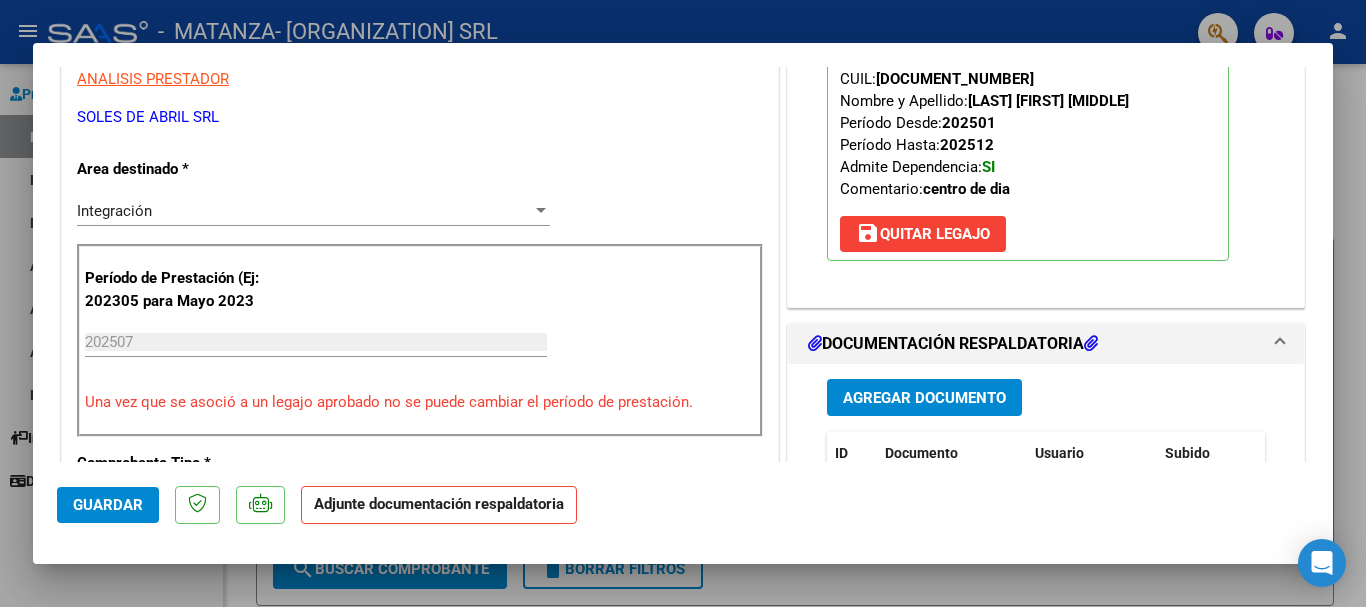 scroll, scrollTop: 500, scrollLeft: 0, axis: vertical 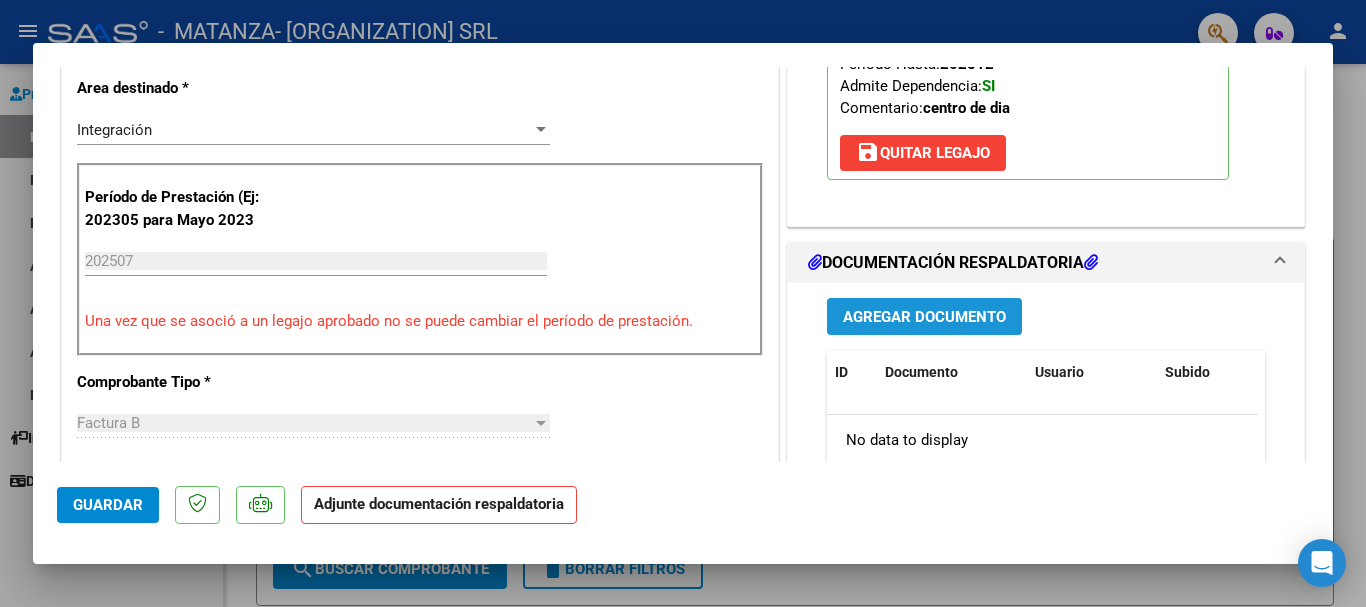 click on "Agregar Documento" at bounding box center (924, 316) 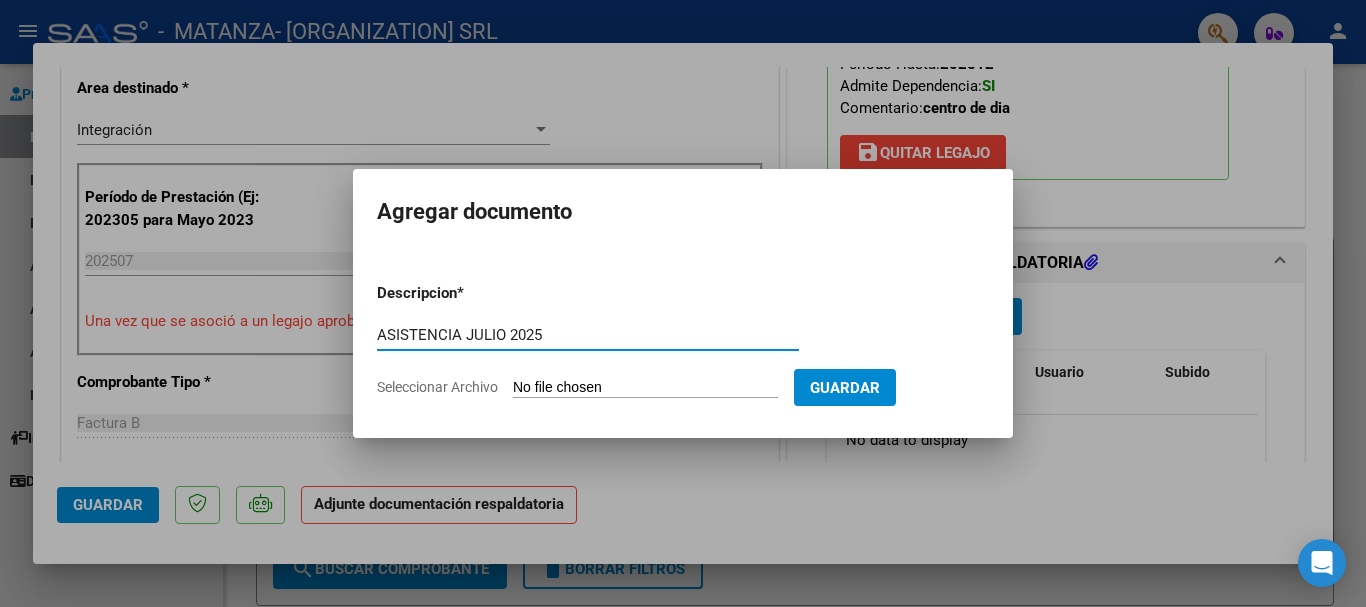 type on "ASISTENCIA JULIO 2025" 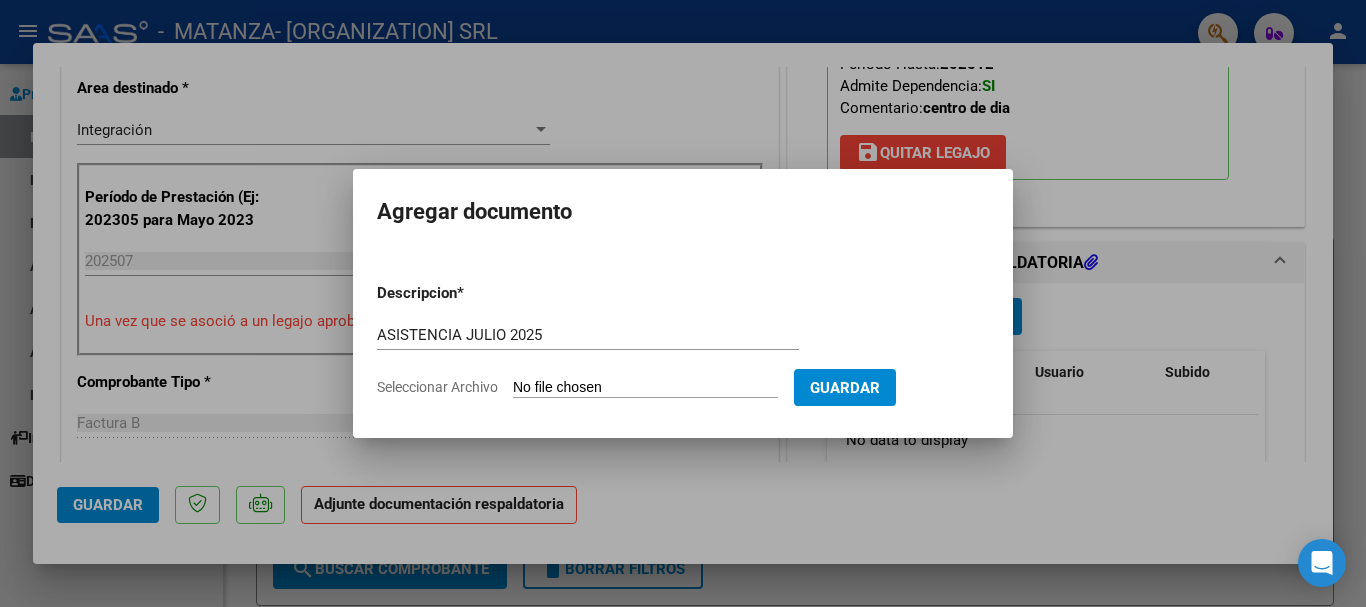 type on "C:\fakepath\[LAST] JULIO 2025.pdf" 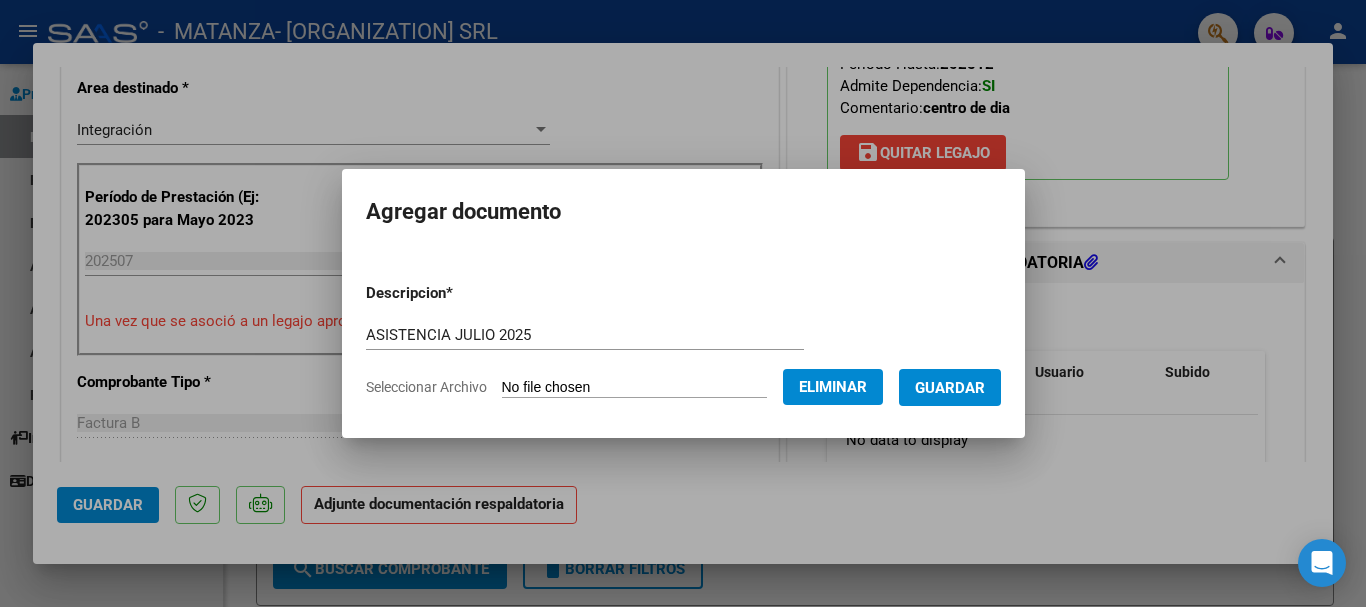 click on "Guardar" at bounding box center (950, 388) 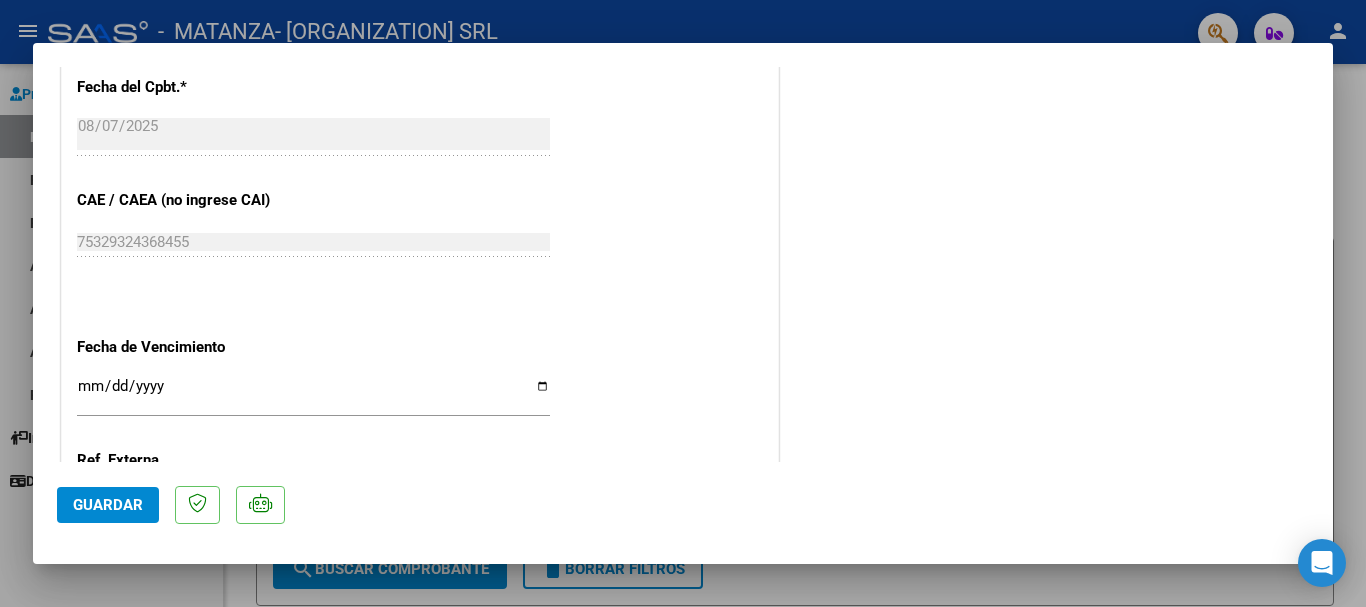 scroll, scrollTop: 1395, scrollLeft: 0, axis: vertical 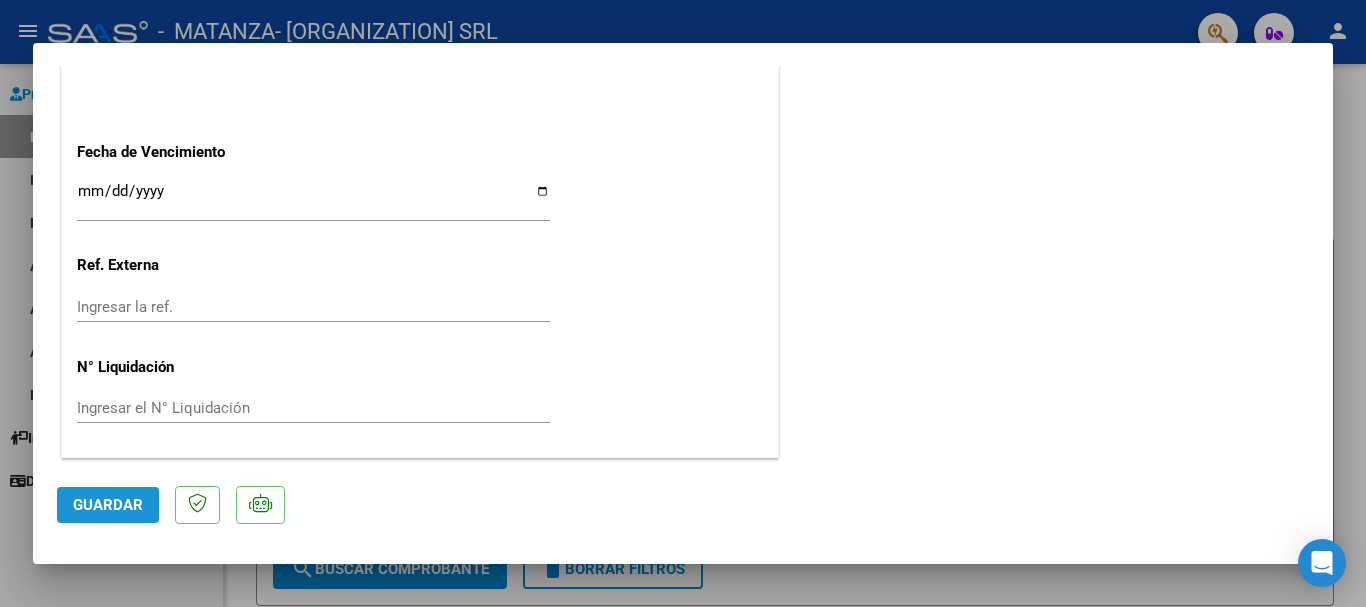 click on "Guardar" 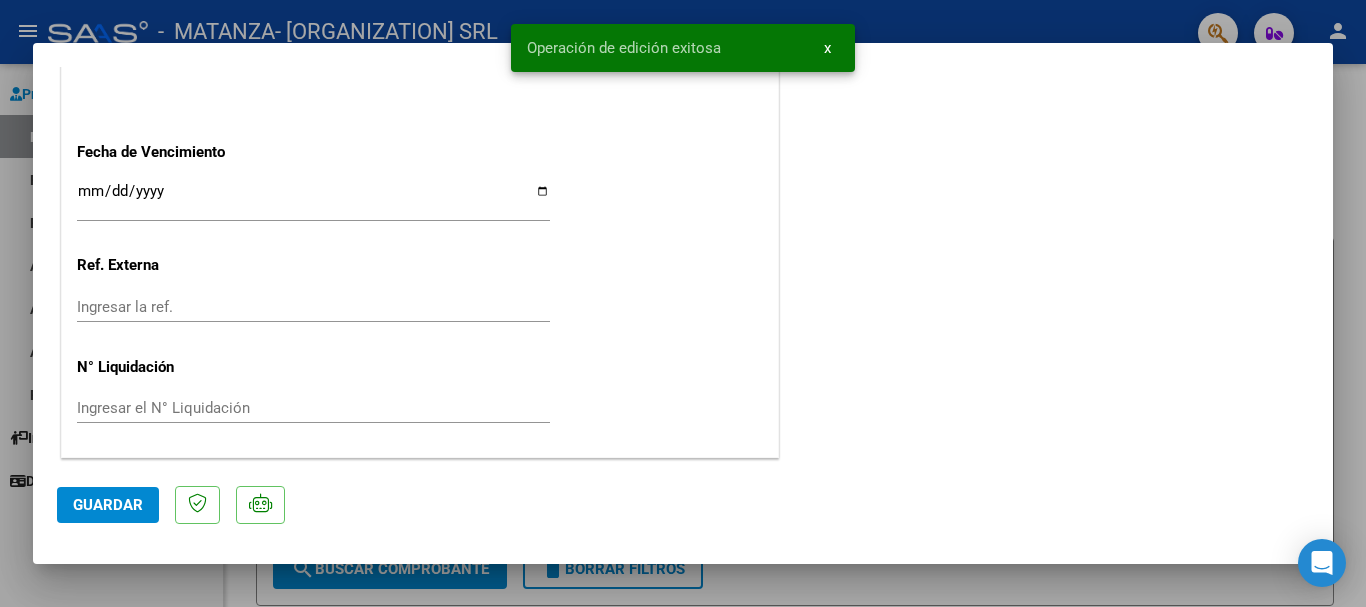 click at bounding box center [683, 303] 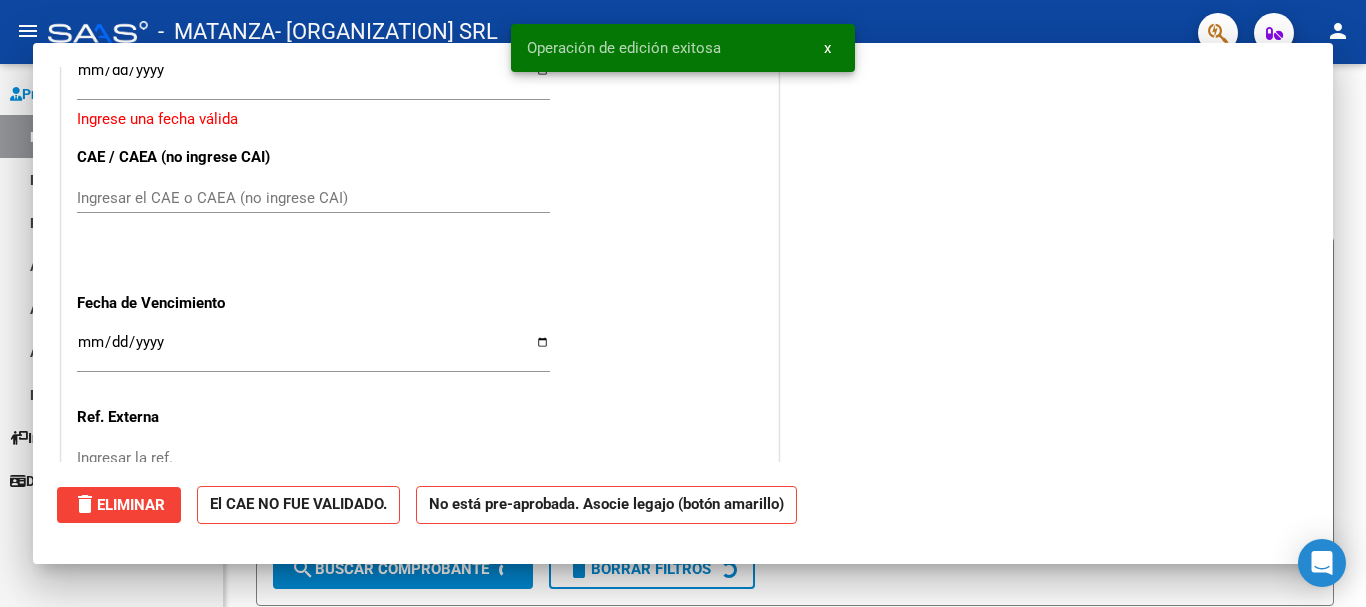 scroll, scrollTop: 1547, scrollLeft: 0, axis: vertical 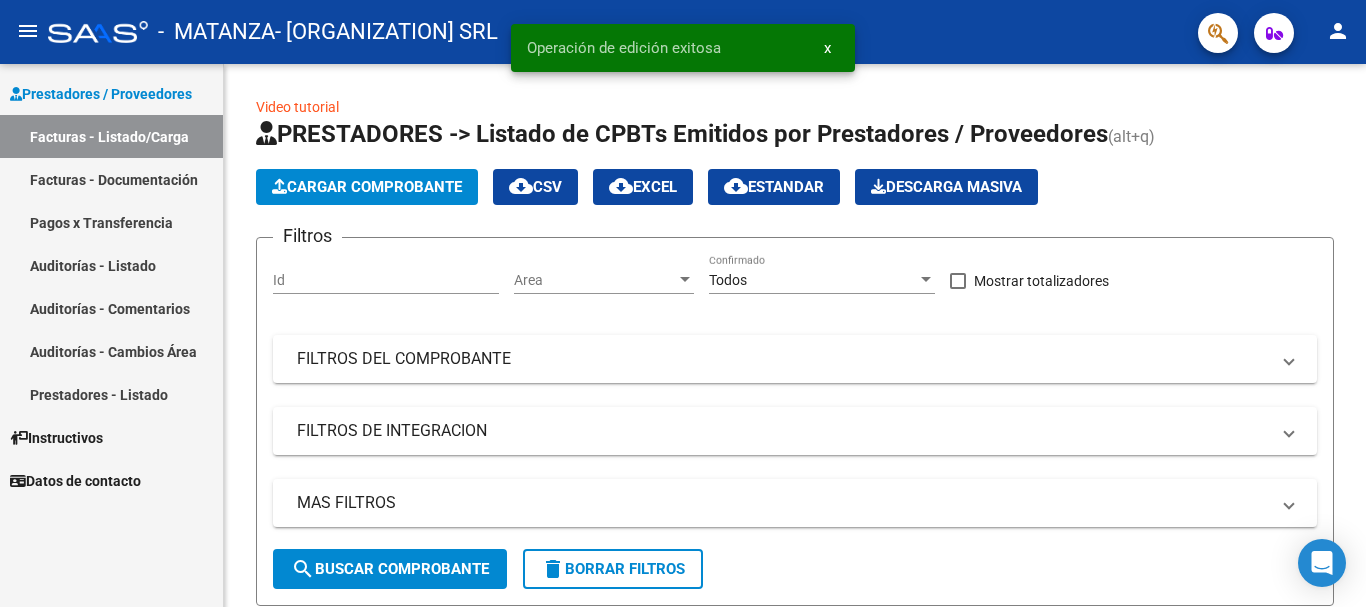 click on "Facturas - Documentación" at bounding box center (111, 179) 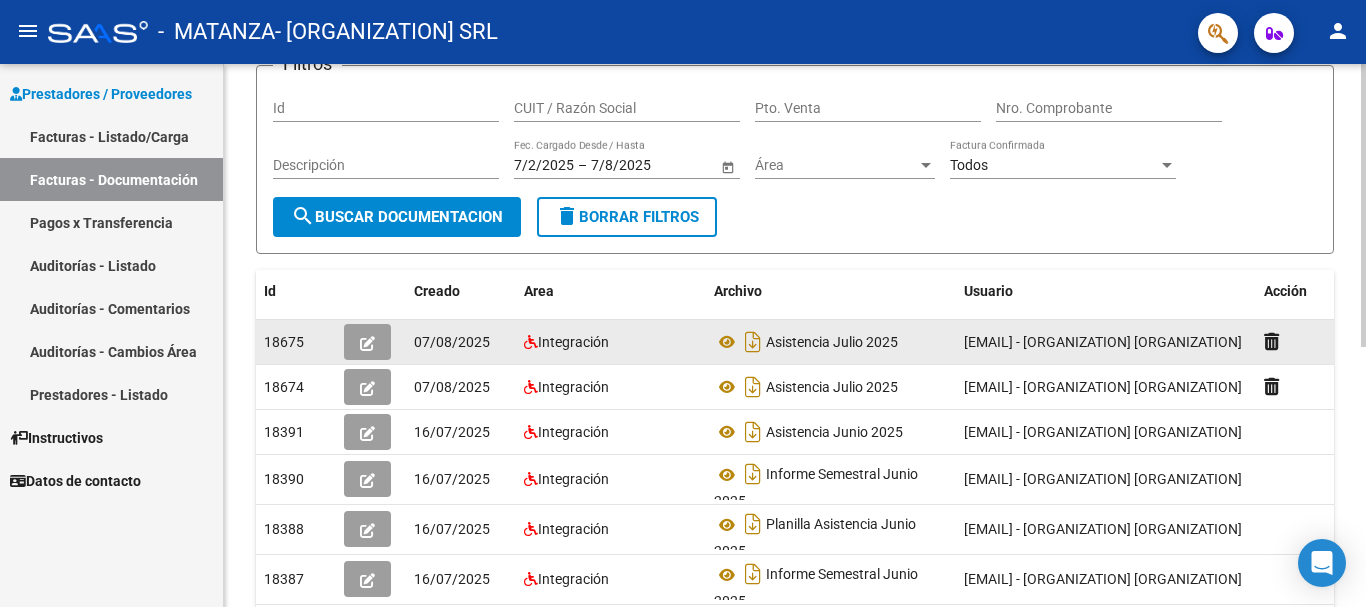scroll, scrollTop: 200, scrollLeft: 0, axis: vertical 